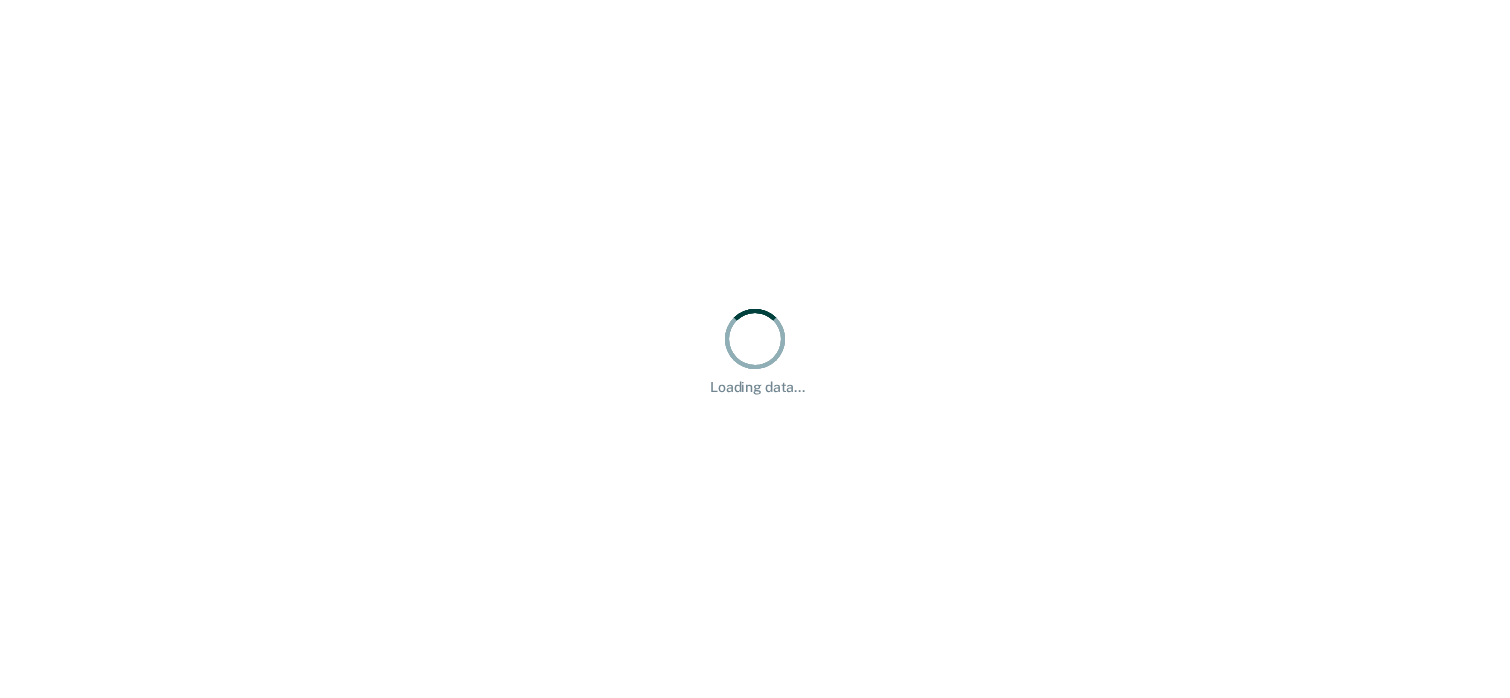scroll, scrollTop: 0, scrollLeft: 0, axis: both 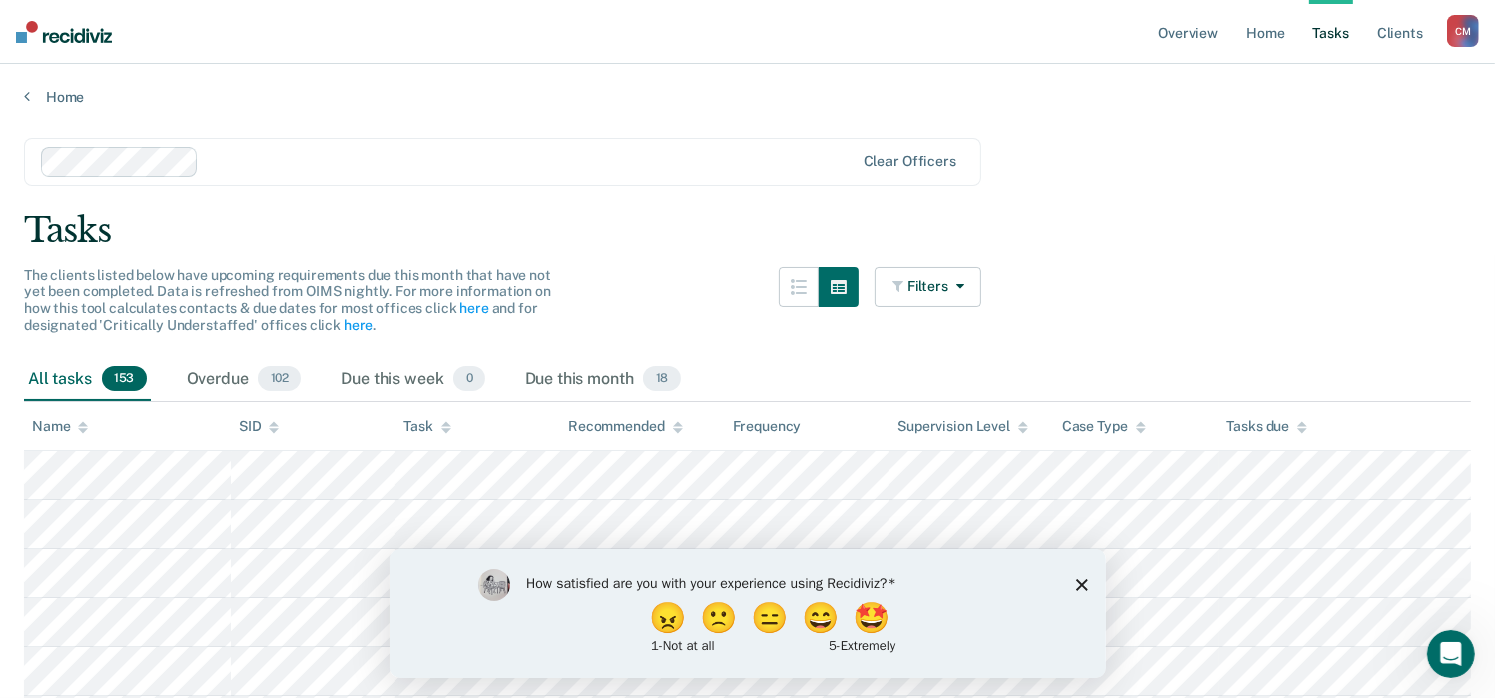 click 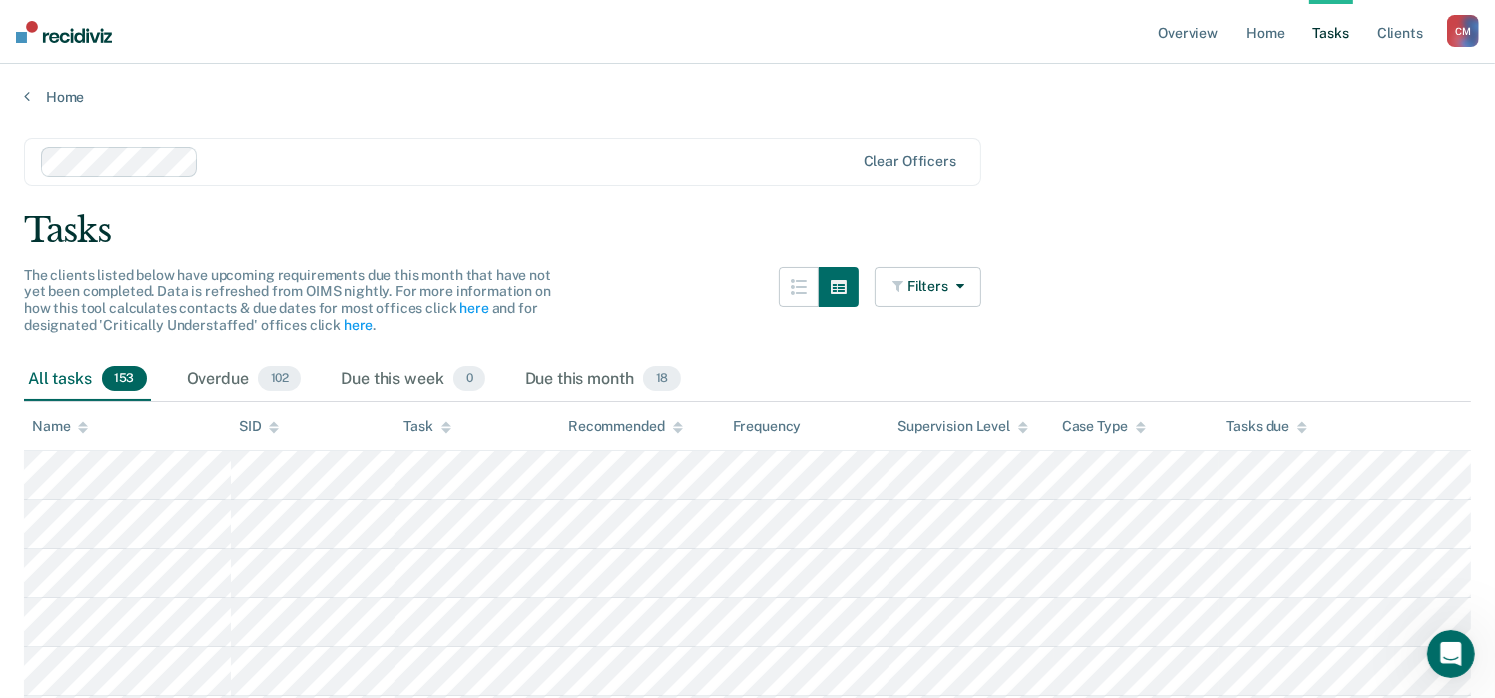 click on "Clear   officers Tasks The clients listed below have upcoming requirements due this month that have not yet been completed. Data is refreshed from OIMS nightly. For more information on how this tool calculates contacts & due dates for most offices click   here   and for designated 'Critically Understaffed' offices click   here .  Filters Contact Type Collateral Contact 0 ONLY Home Contact, Sch. 10 ONLY Home Contact, Unsch. 0 ONLY Home Contact, Misc. 1 ONLY In-Custody Contact 3 ONLY Office Contact 0 ONLY Field Contact, Sch. 0 ONLY Field Contact, Unsch. 0 ONLY Electronic Contact, Sch. 0 ONLY Electronic Contact, Unsch. 0 ONLY Electronic or Office Contact 32 ONLY Generic Contact 0 ONLY Assessments 107 ONLY Supervision Level Annual 0 ONLY Low 83 ONLY Low-Moderate 67 ONLY Moderate 0 ONLY High 0 ONLY In-custody 3 ONLY Case Type Regular 153 ONLY Annual 0 ONLY Sex offender 0 ONLY Substance abuse - phase 1 0 ONLY Substance abuse - phase 2 0 ONLY Substance abuse - phase 3 0 ONLY Mentally ill 0 ONLY 0 ONLY 0 ONLY 0 ONLY" at bounding box center [747, 399] 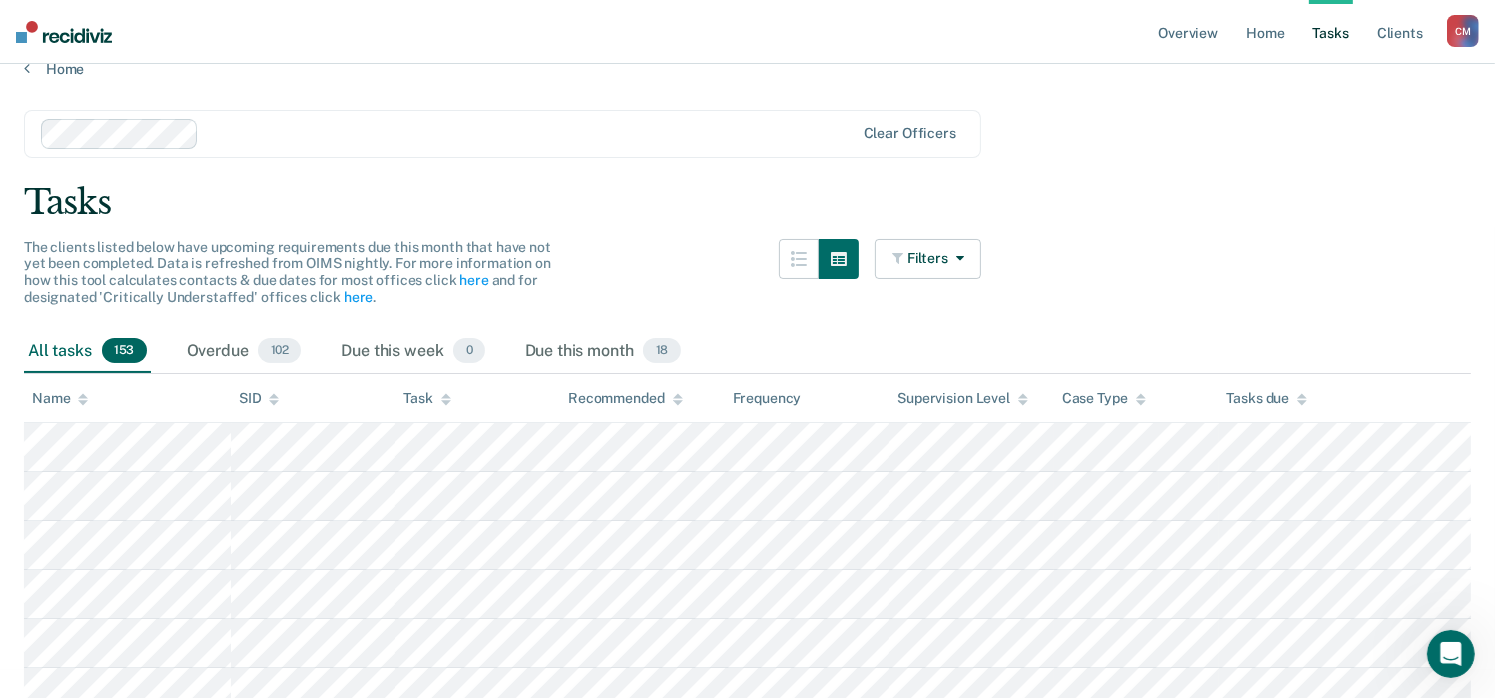 scroll, scrollTop: 0, scrollLeft: 0, axis: both 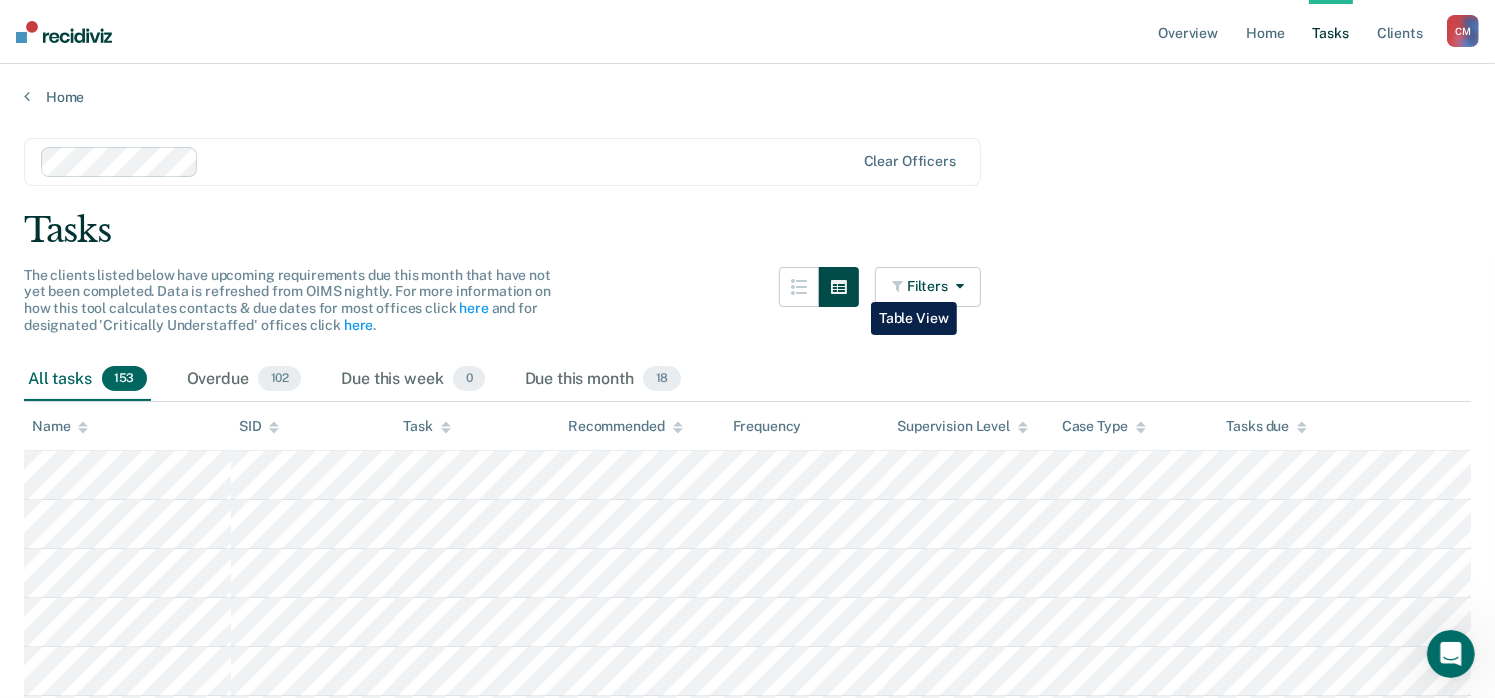 click 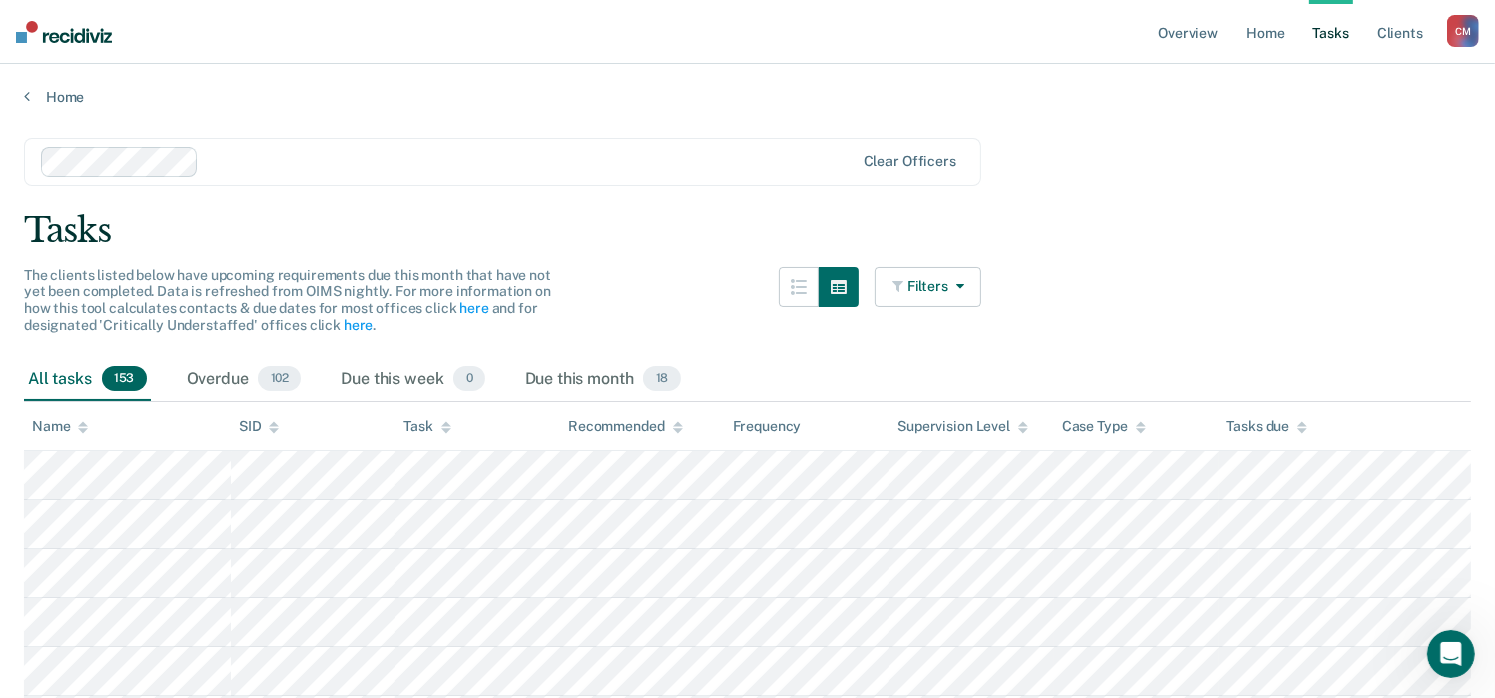 click at bounding box center [956, 286] 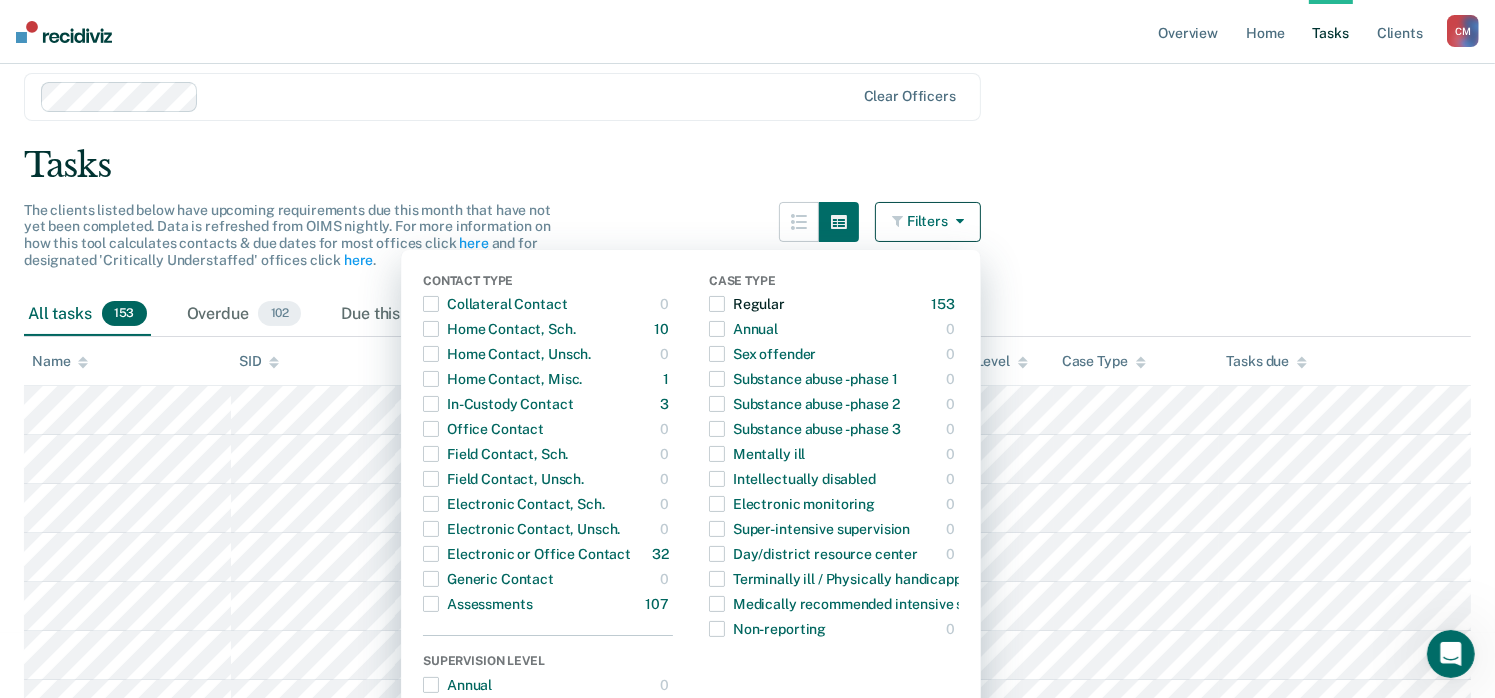 scroll, scrollTop: 100, scrollLeft: 0, axis: vertical 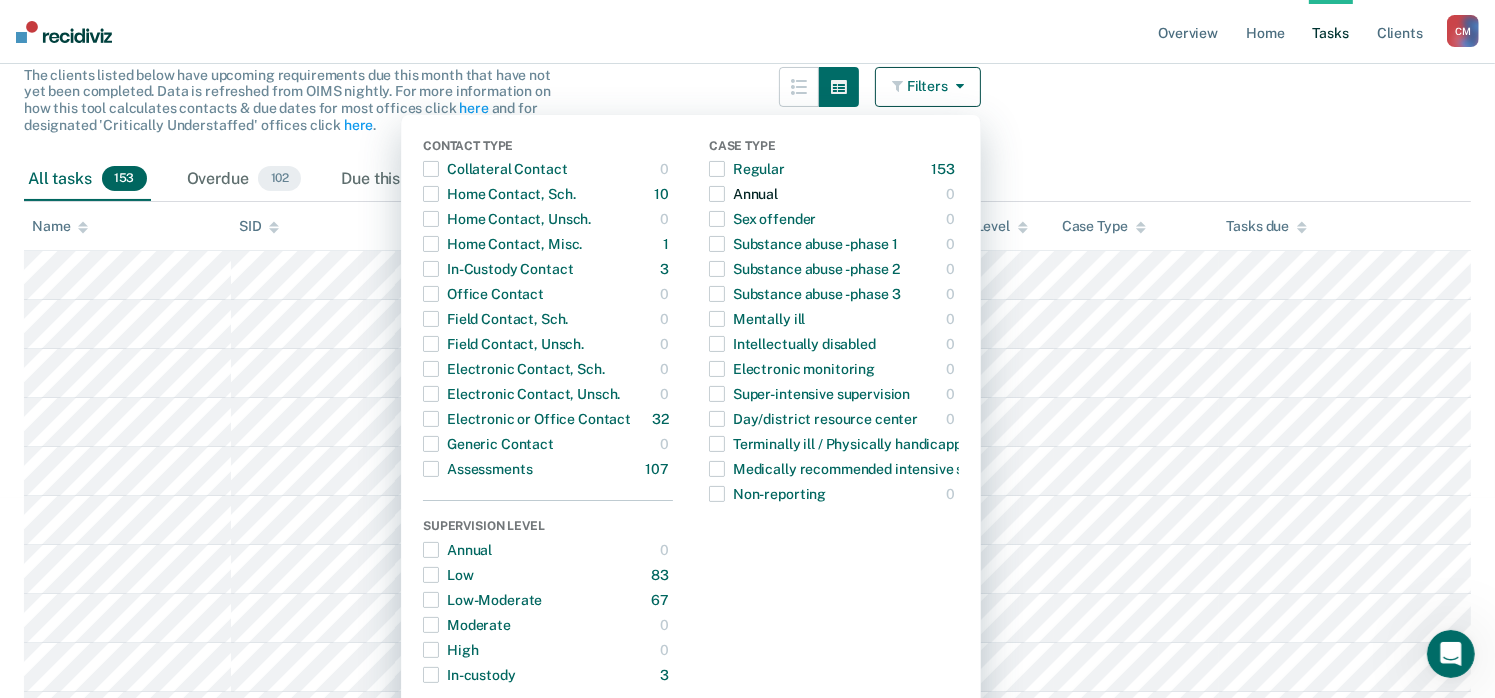 click on "Annual 0 ONLY" at bounding box center (834, 194) 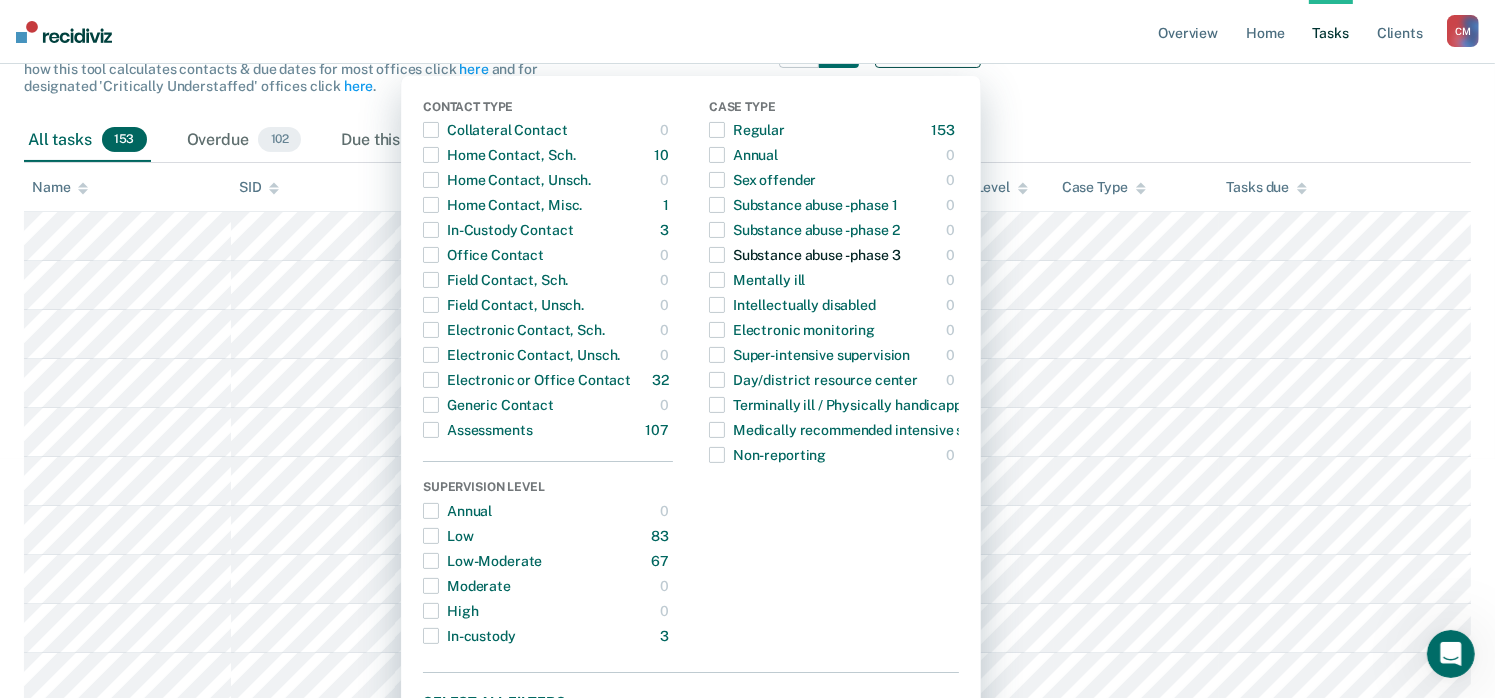 scroll, scrollTop: 300, scrollLeft: 0, axis: vertical 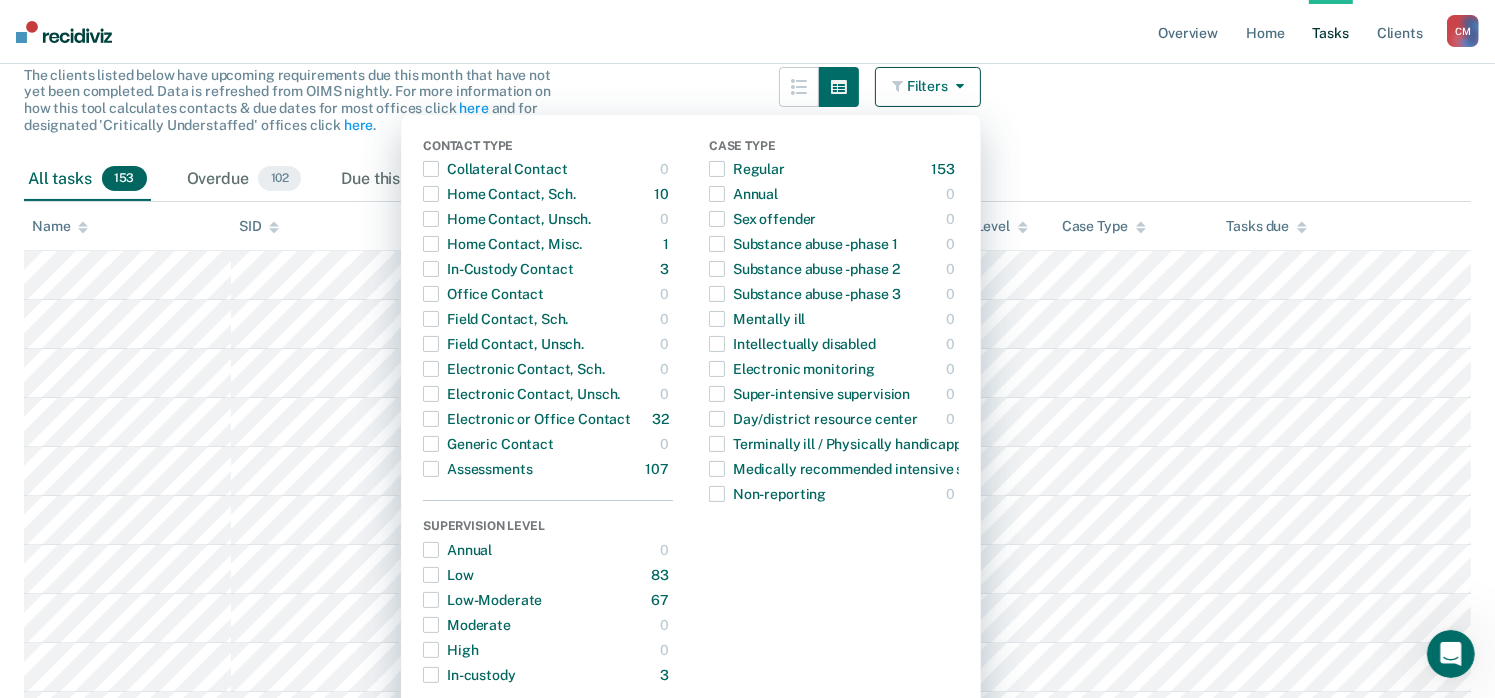 click on "Clear   officers Tasks The clients listed below have upcoming requirements due this month that have not yet been completed. Data is refreshed from OIMS nightly. For more information on how this tool calculates contacts & due dates for most offices click   here   and for designated 'Critically Understaffed' offices click   here .  Filters Contact Type Collateral Contact 0 ONLY Home Contact, Sch. 10 ONLY Home Contact, Unsch. 0 ONLY Home Contact, Misc. 1 ONLY In-Custody Contact 3 ONLY Office Contact 0 ONLY Field Contact, Sch. 0 ONLY Field Contact, Unsch. 0 ONLY Electronic Contact, Sch. 0 ONLY Electronic Contact, Unsch. 0 ONLY Electronic or Office Contact 32 ONLY Generic Contact 0 ONLY Assessments 107 ONLY Supervision Level Annual 0 ONLY Low 83 ONLY Low-Moderate 67 ONLY Moderate 0 ONLY High 0 ONLY In-custody 3 ONLY Case Type Regular 153 ONLY Annual 0 ONLY Sex offender 0 ONLY Substance abuse - phase 1 0 ONLY Substance abuse - phase 2 0 ONLY Substance abuse - phase 3 0 ONLY Mentally ill 0 ONLY 0 ONLY 0 ONLY 0 ONLY" at bounding box center [747, 199] 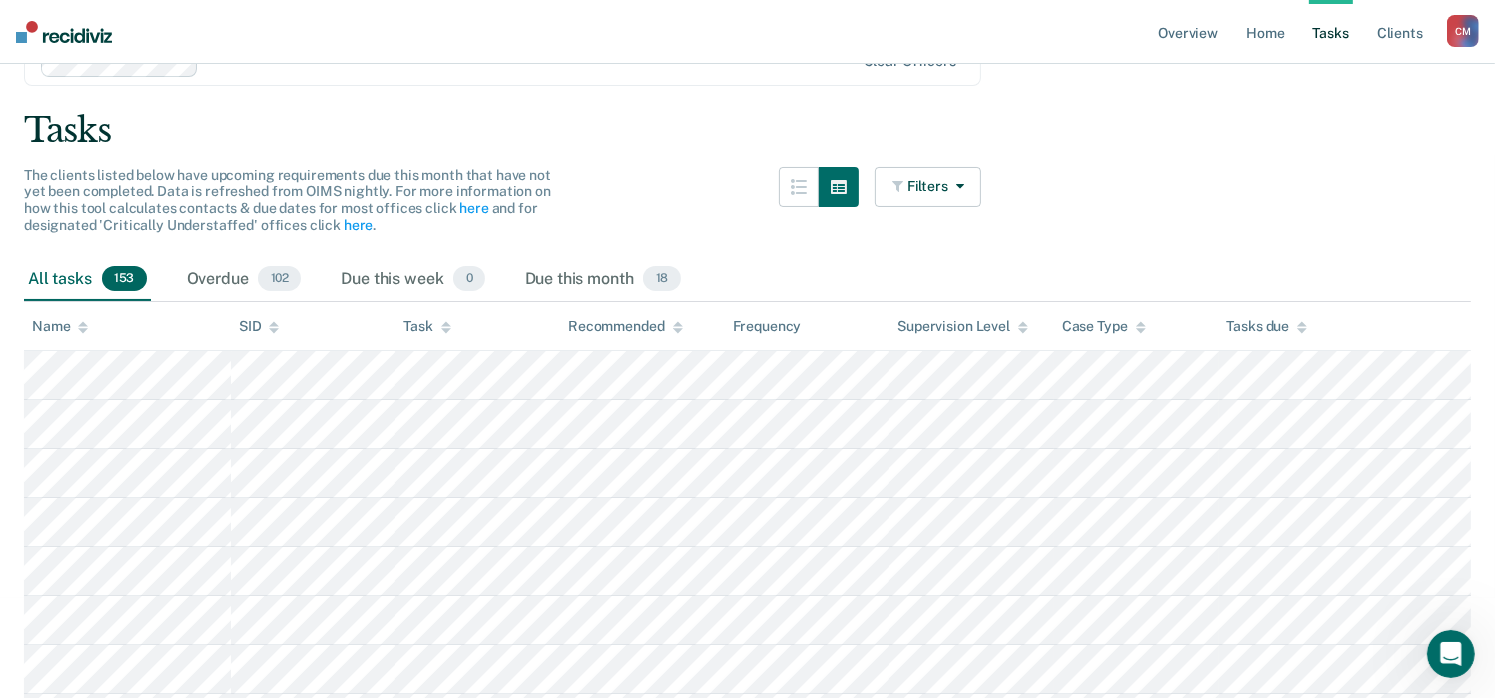 scroll, scrollTop: 0, scrollLeft: 0, axis: both 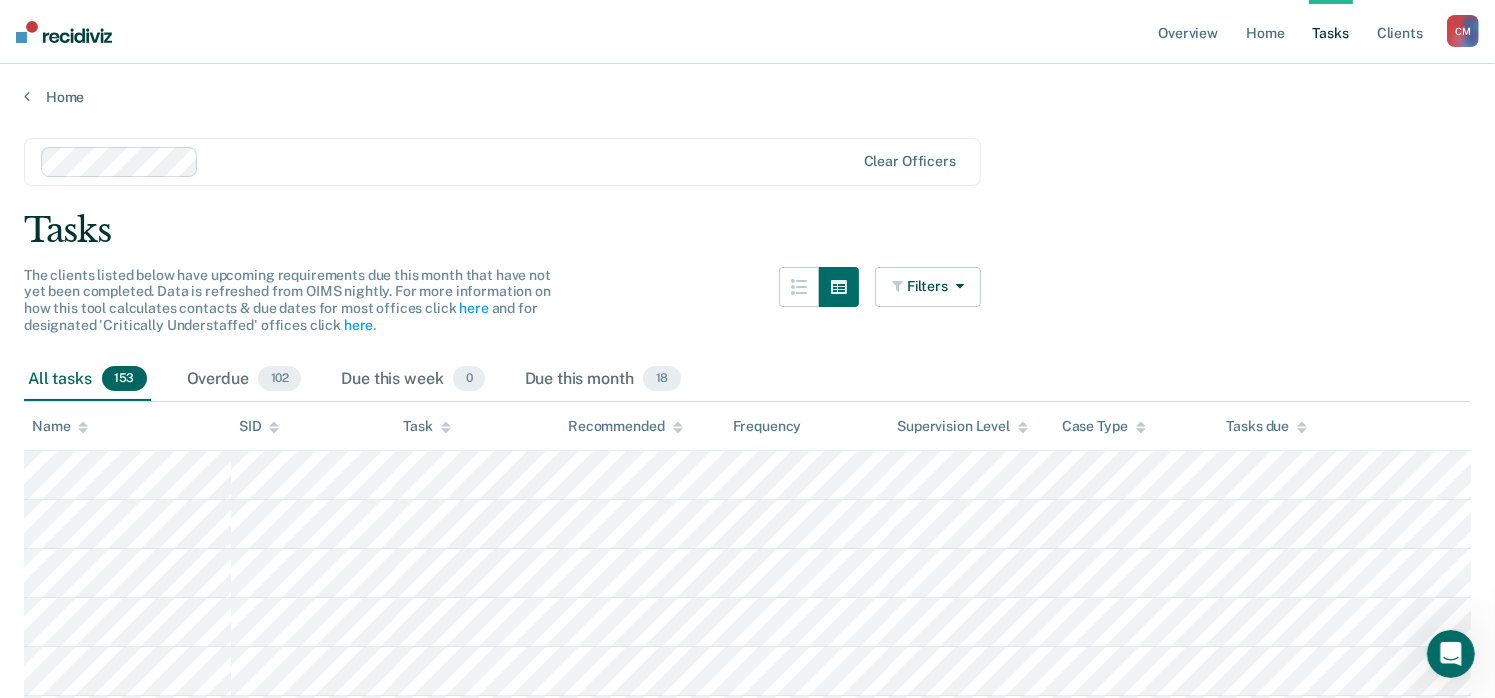 click on "Tasks" at bounding box center [1331, 32] 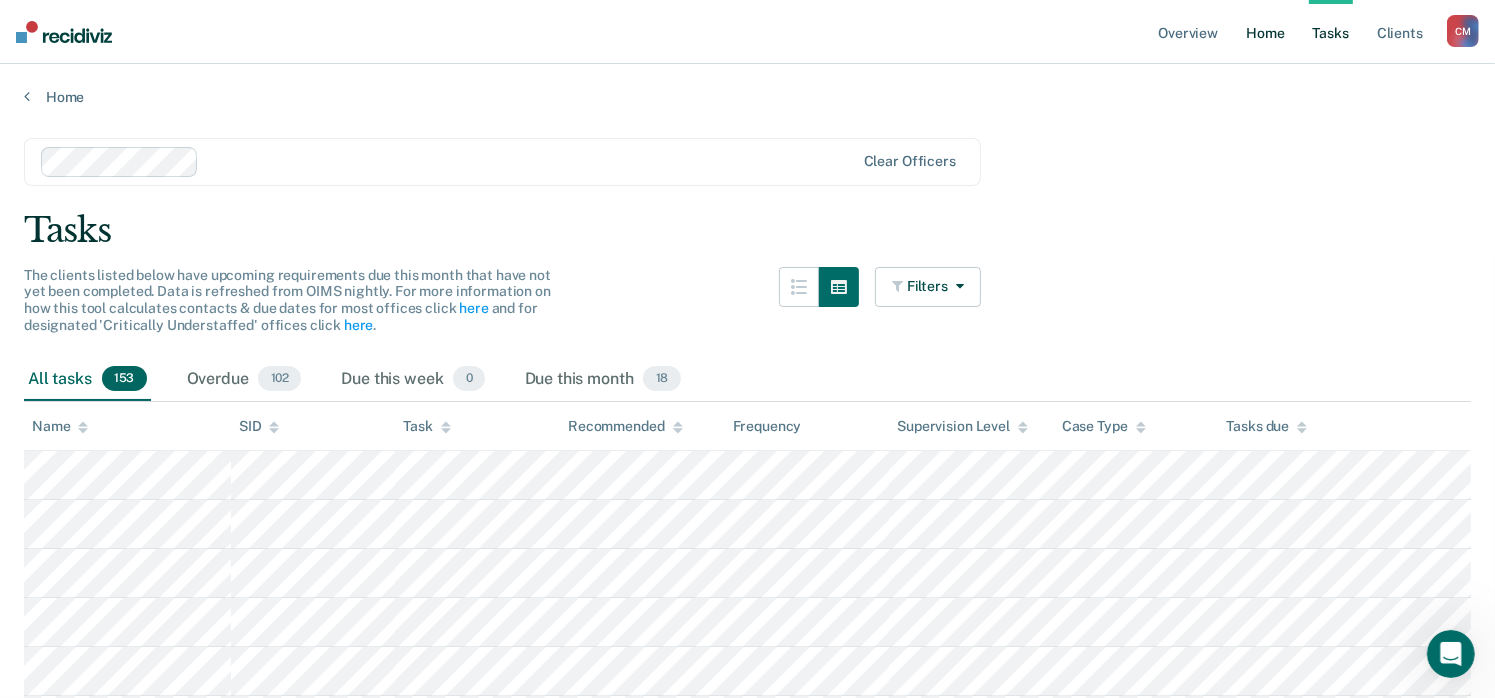 click on "Home" at bounding box center (1265, 32) 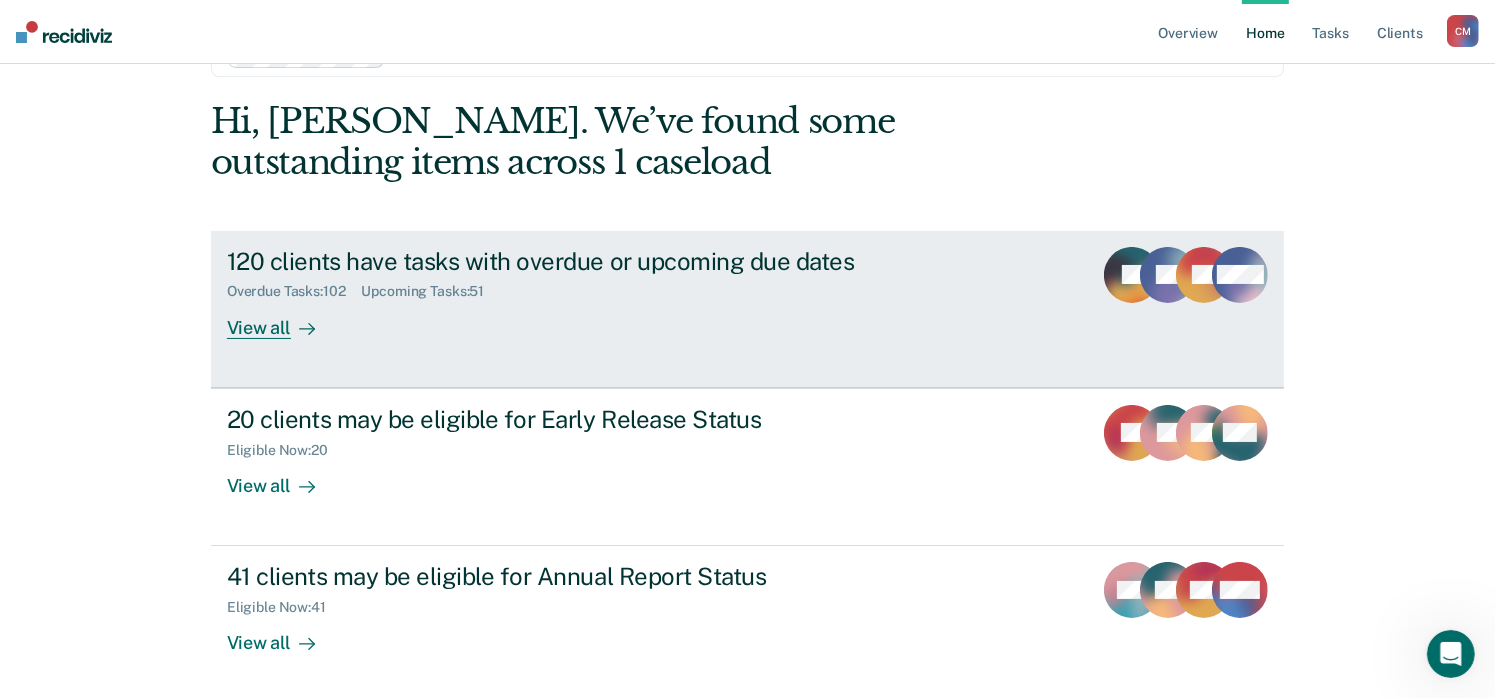 scroll, scrollTop: 71, scrollLeft: 0, axis: vertical 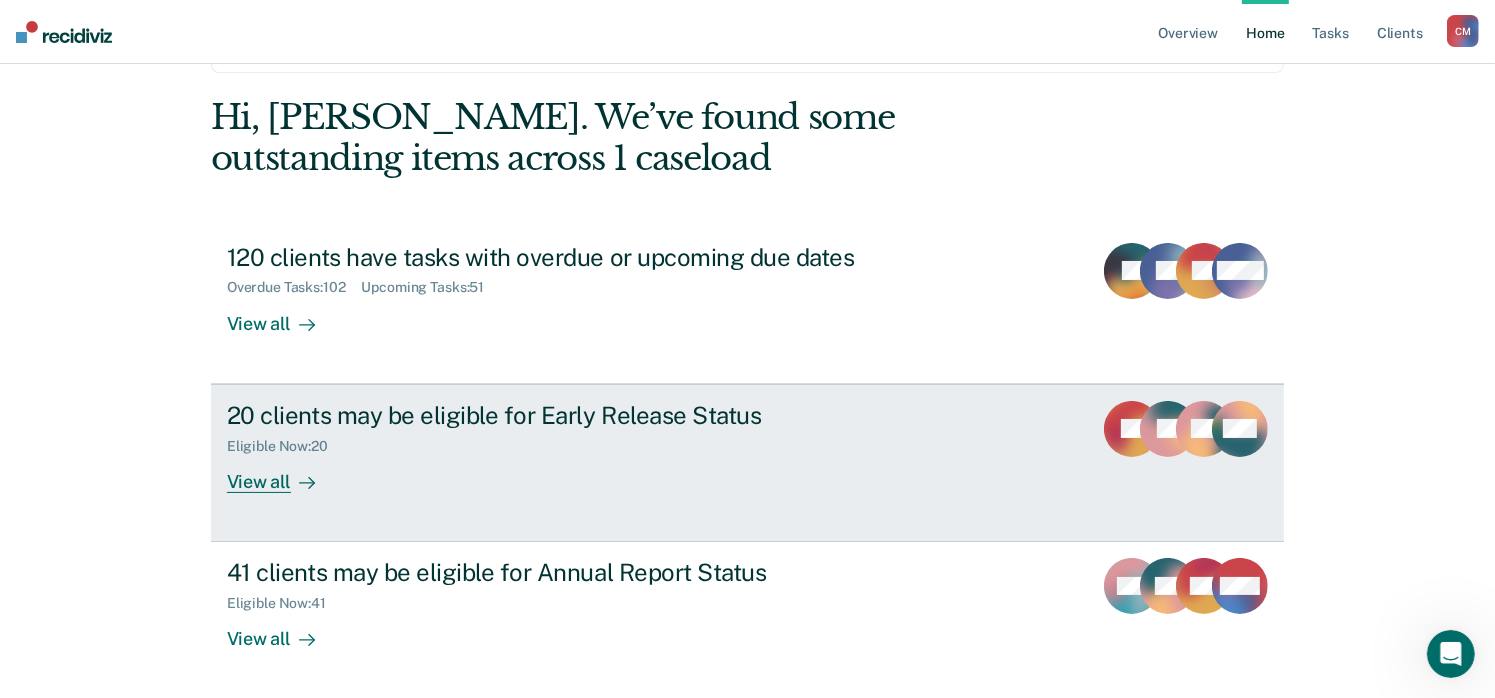 click on "View all" at bounding box center [283, 473] 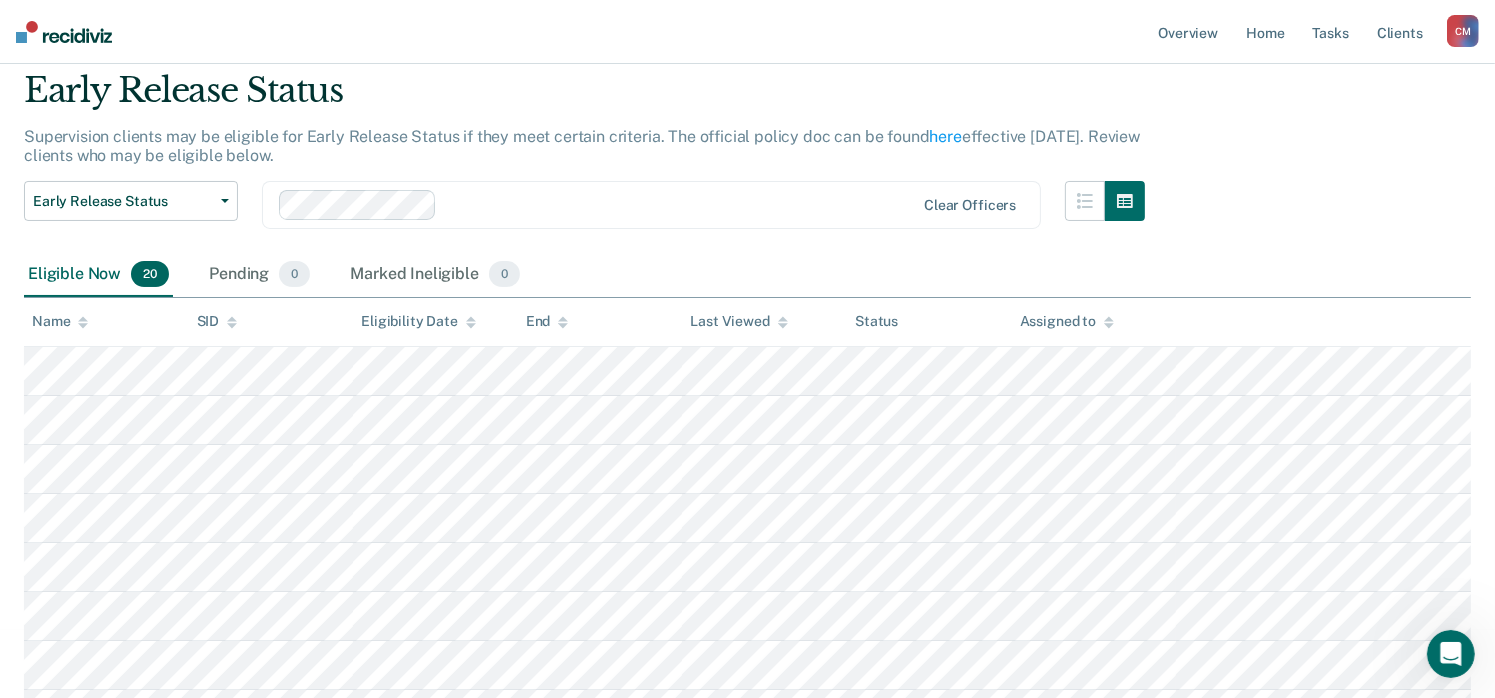 scroll, scrollTop: 100, scrollLeft: 0, axis: vertical 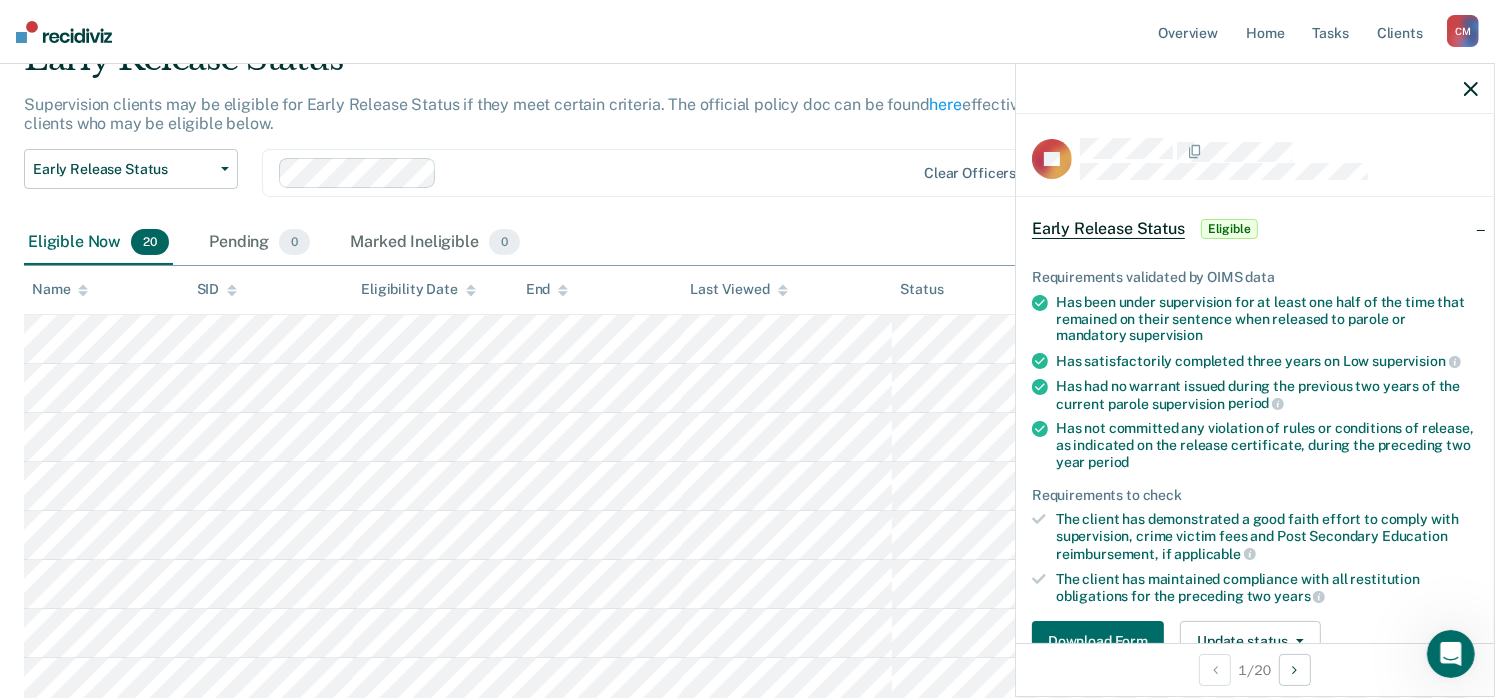 drag, startPoint x: 848, startPoint y: 200, endPoint x: 861, endPoint y: 198, distance: 13.152946 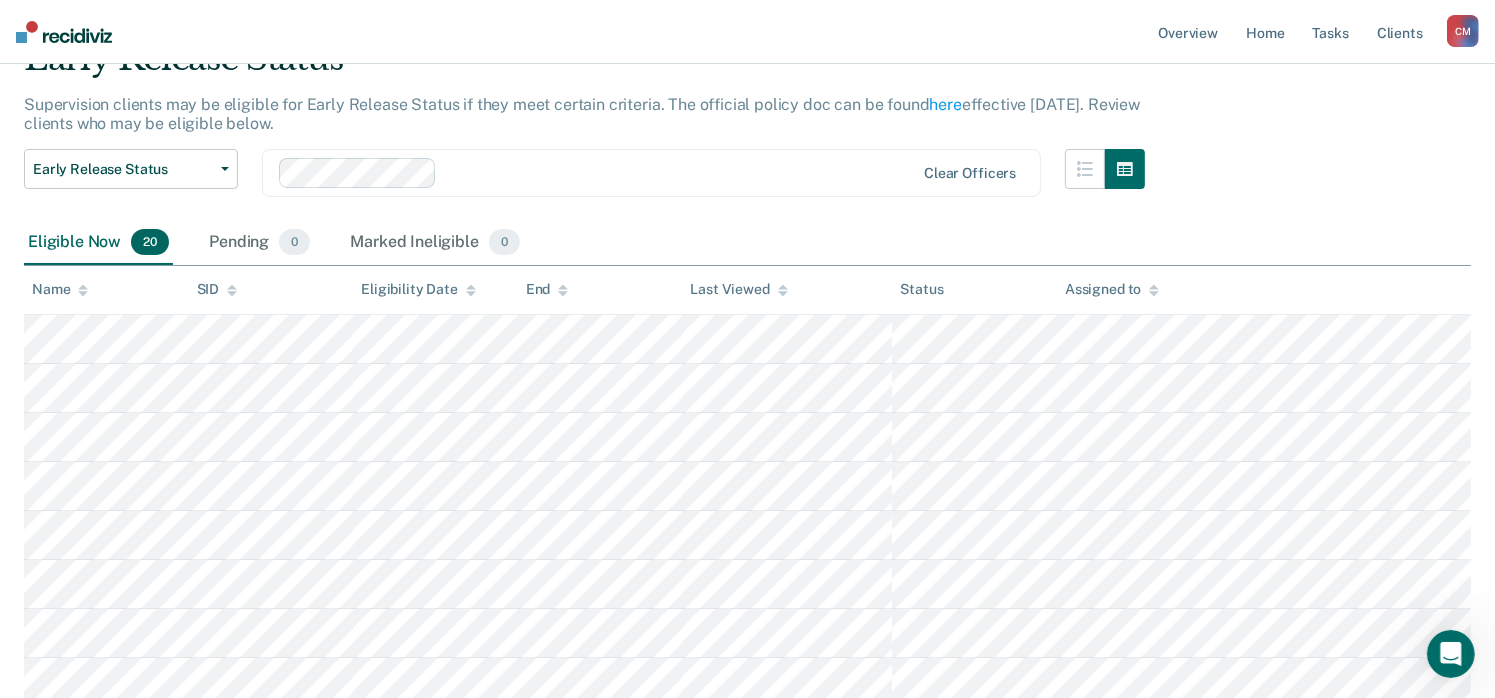 scroll, scrollTop: 0, scrollLeft: 0, axis: both 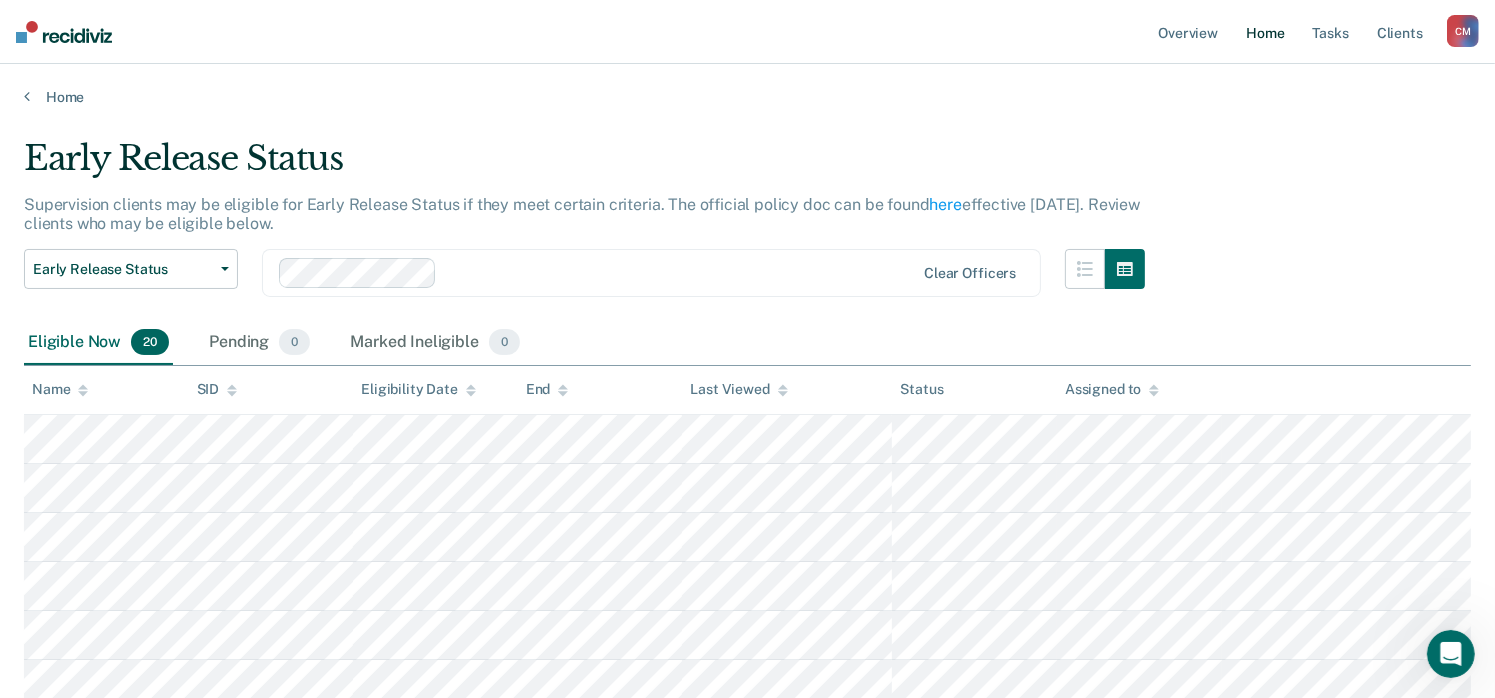 click on "Home" at bounding box center (1265, 32) 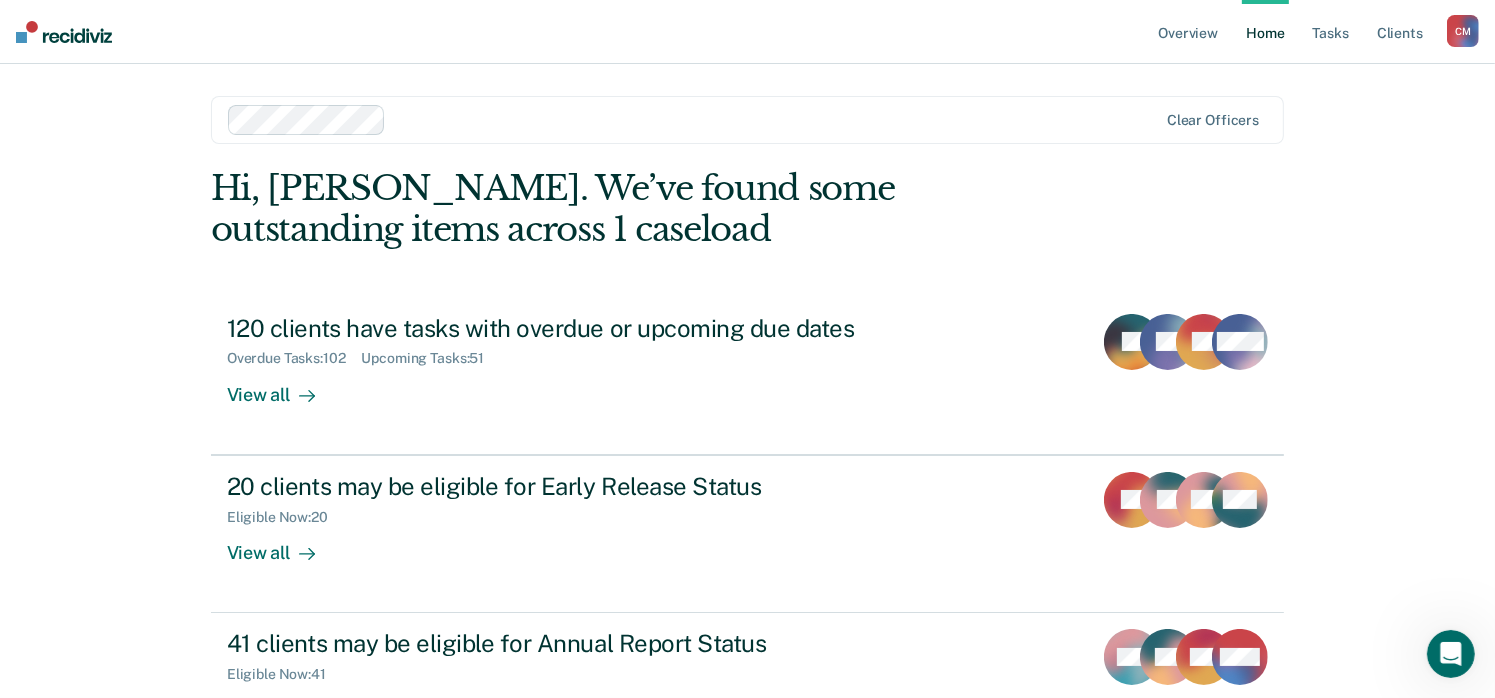 click on "Home" at bounding box center [1265, 32] 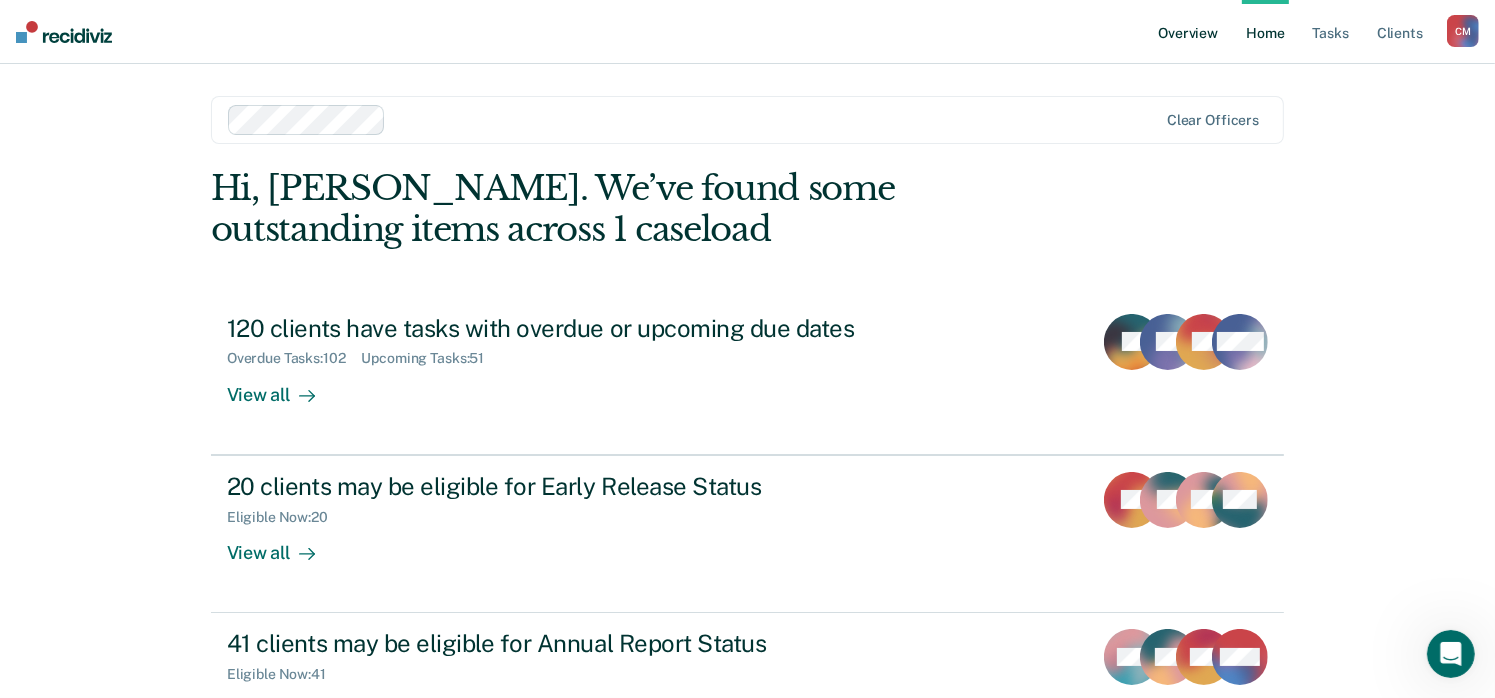 click on "Overview" at bounding box center [1188, 32] 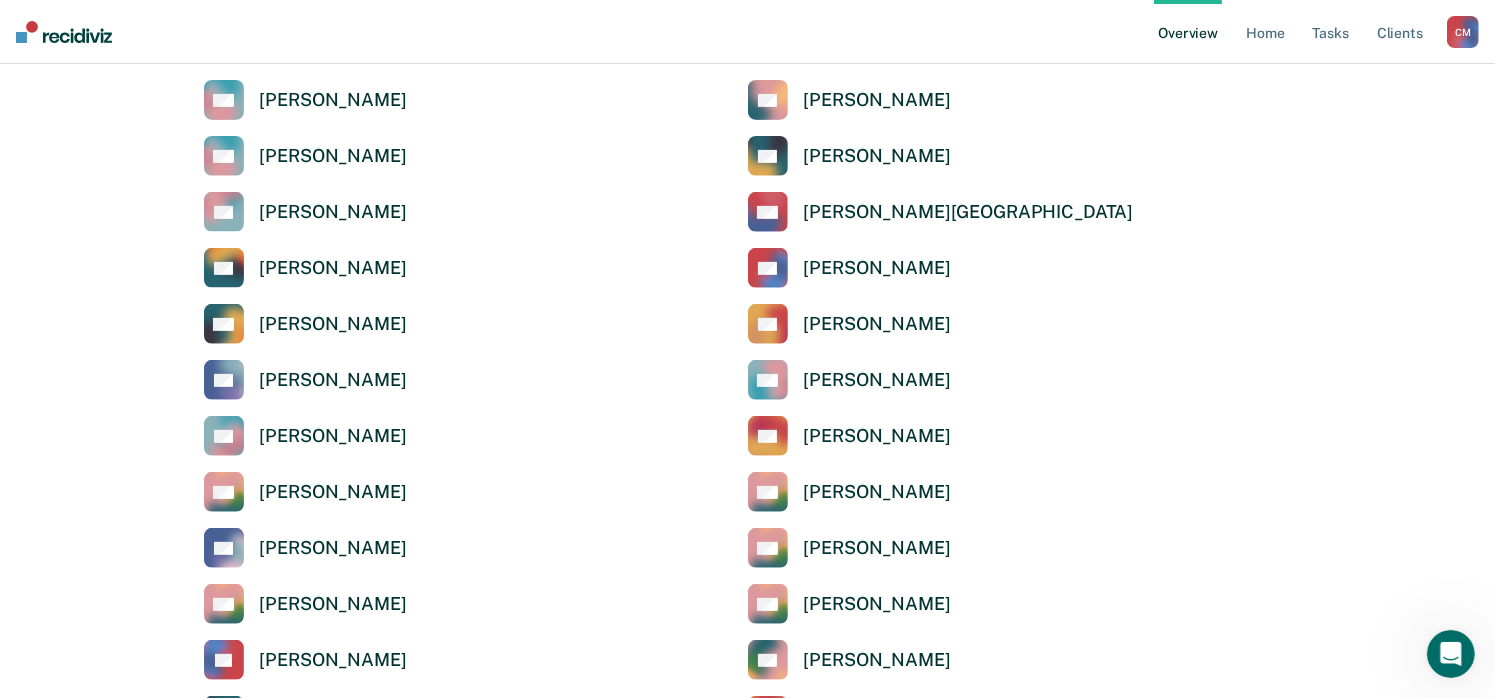 scroll, scrollTop: 800, scrollLeft: 0, axis: vertical 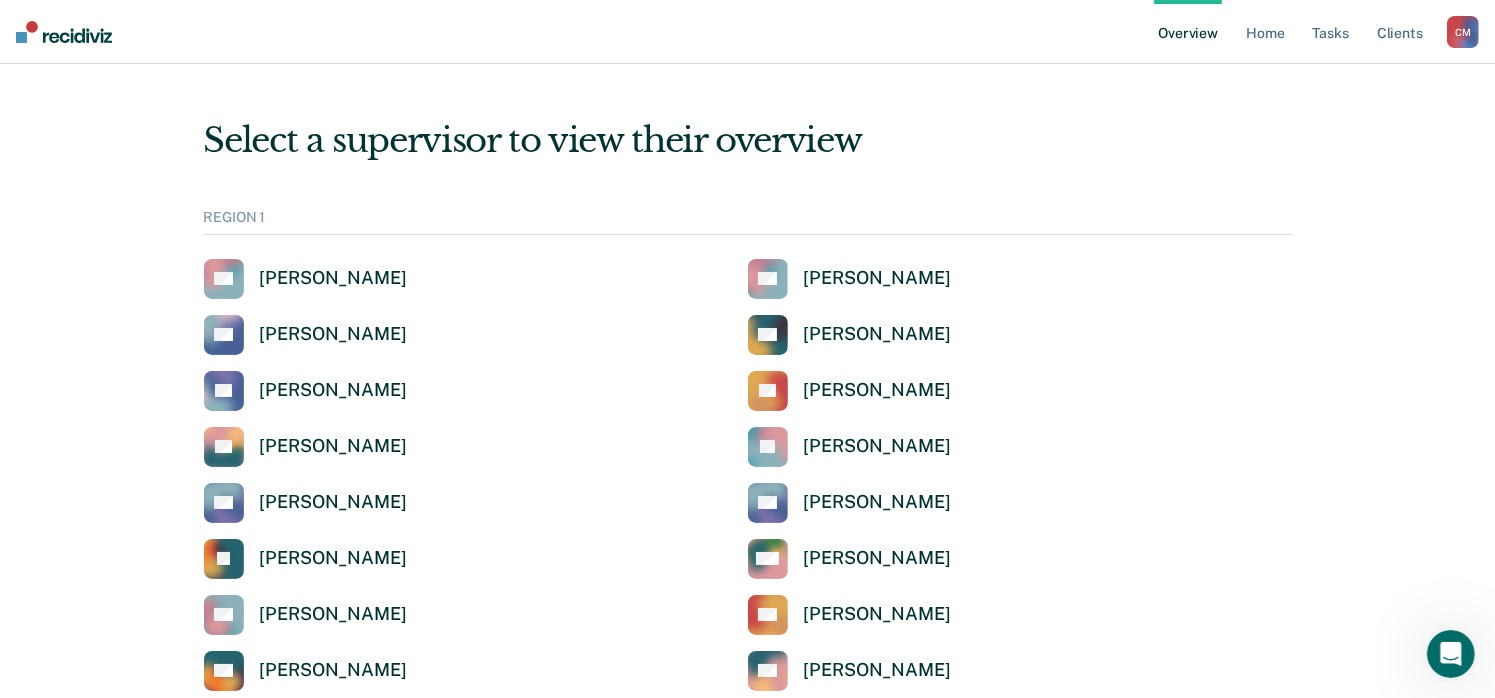click on "Overview" at bounding box center [1188, 32] 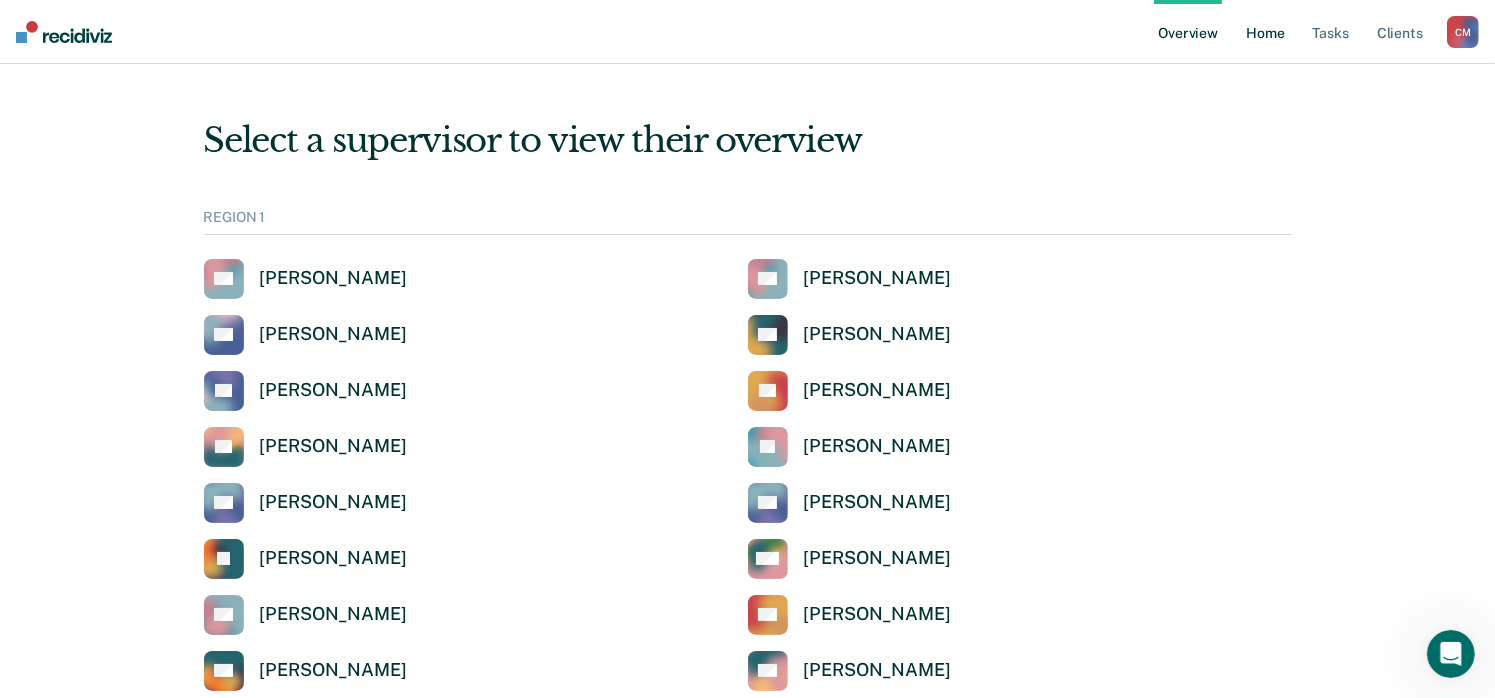 click on "Home" at bounding box center [1265, 32] 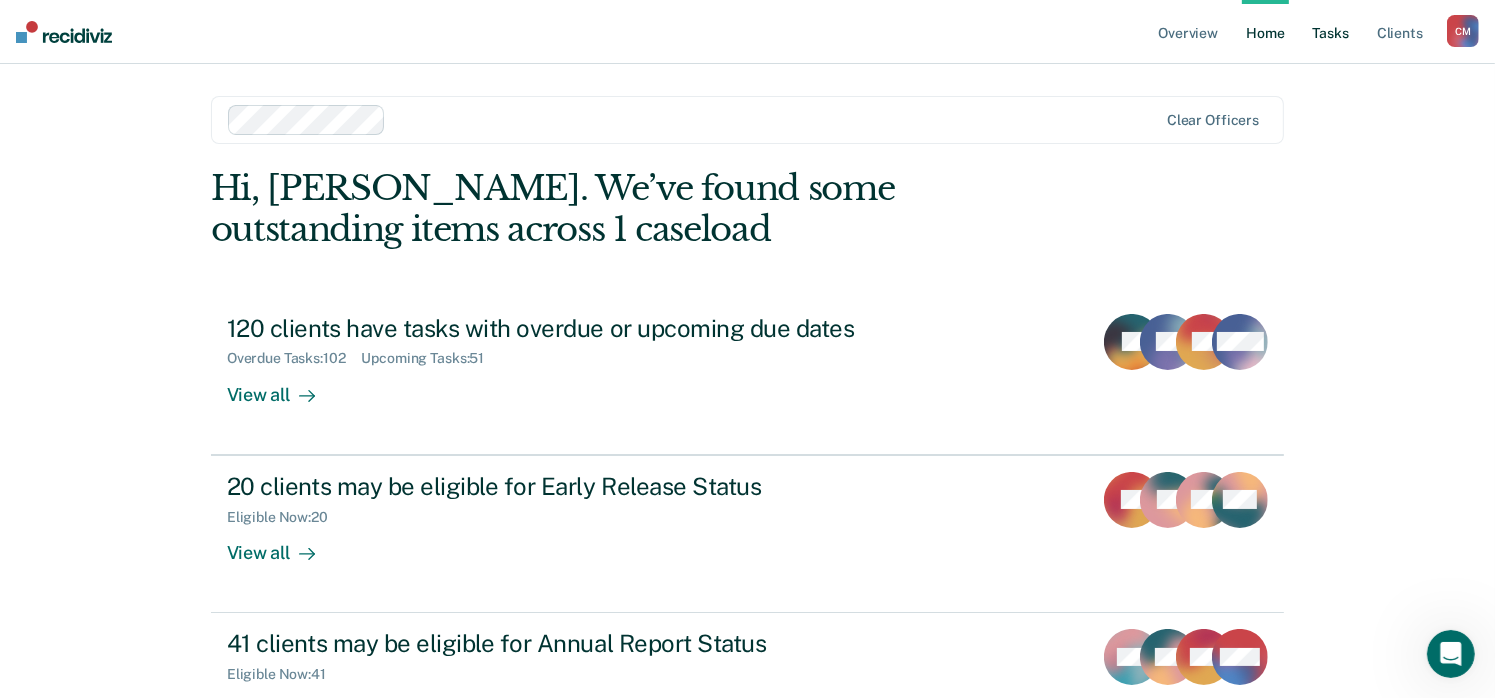 click on "Tasks" at bounding box center [1331, 32] 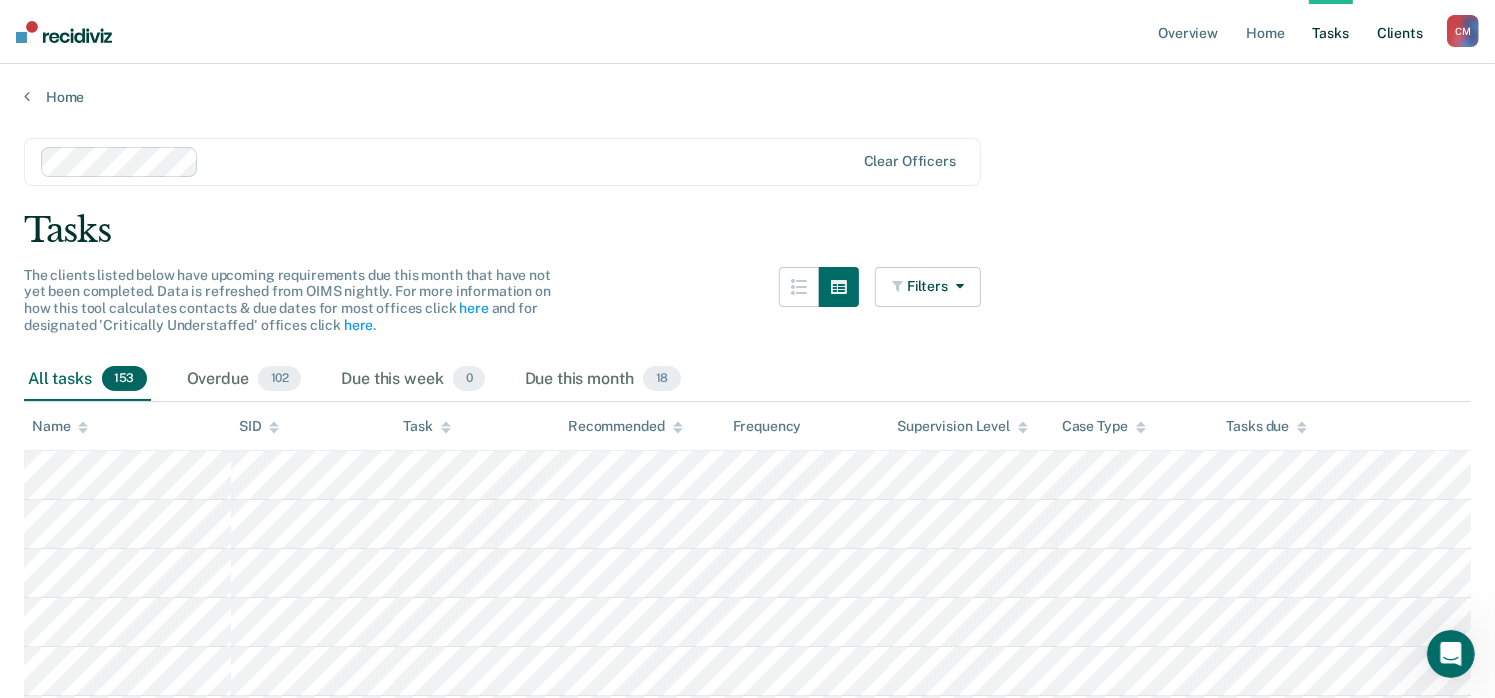 click on "Client s" at bounding box center (1400, 32) 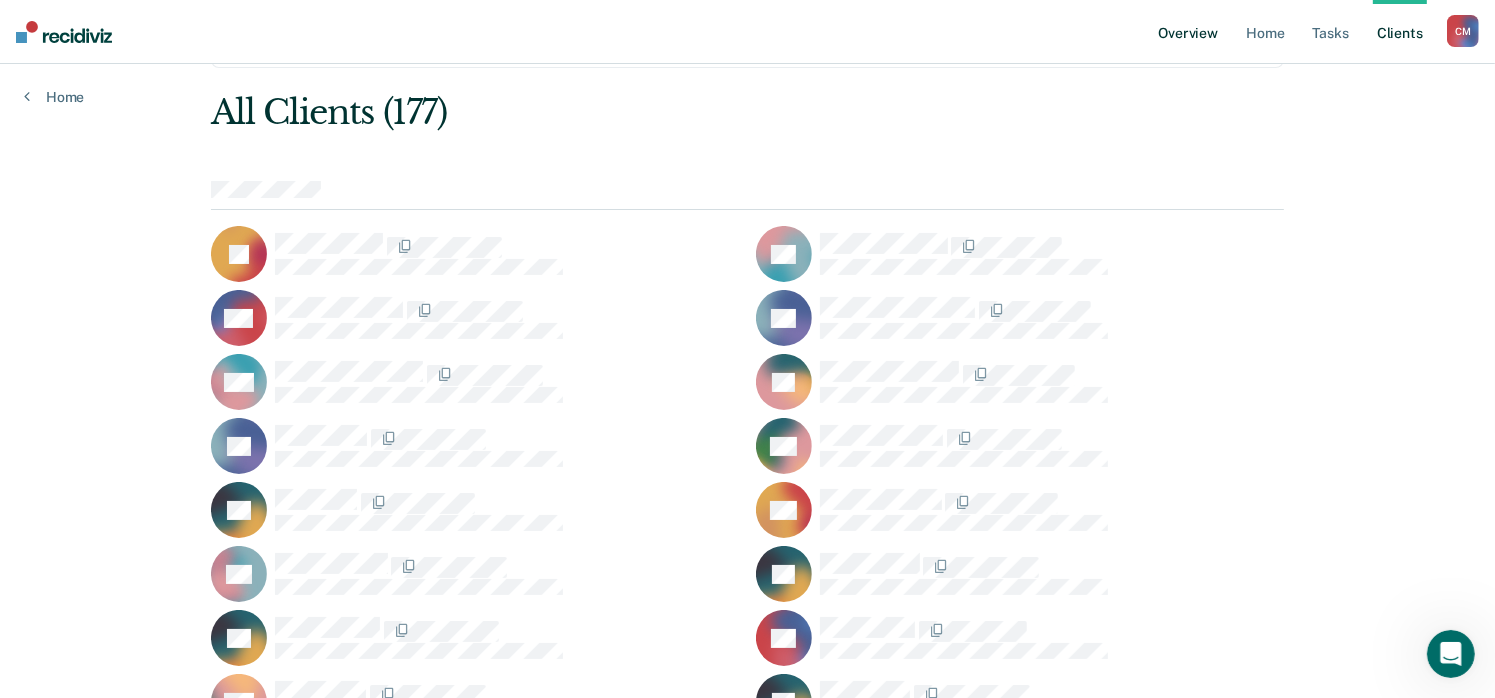 scroll, scrollTop: 0, scrollLeft: 0, axis: both 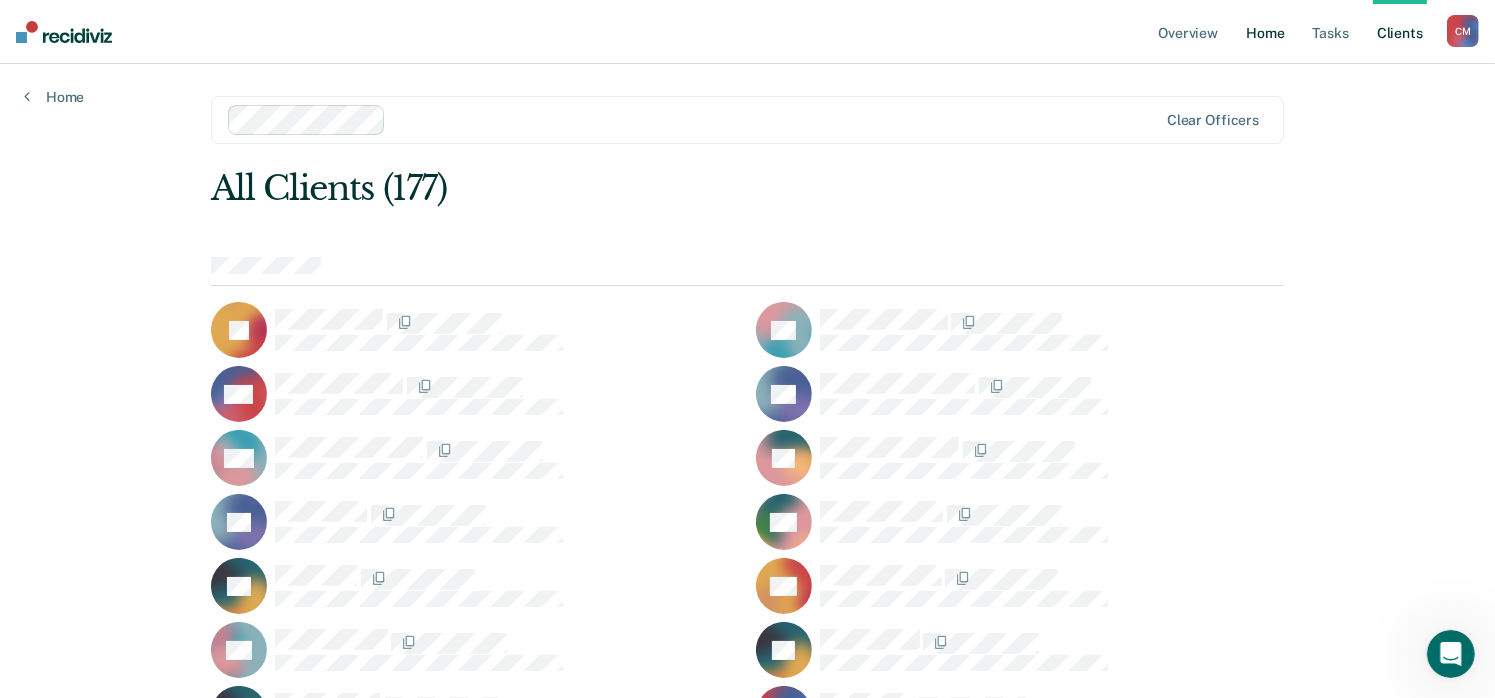 click on "Home" at bounding box center [1265, 32] 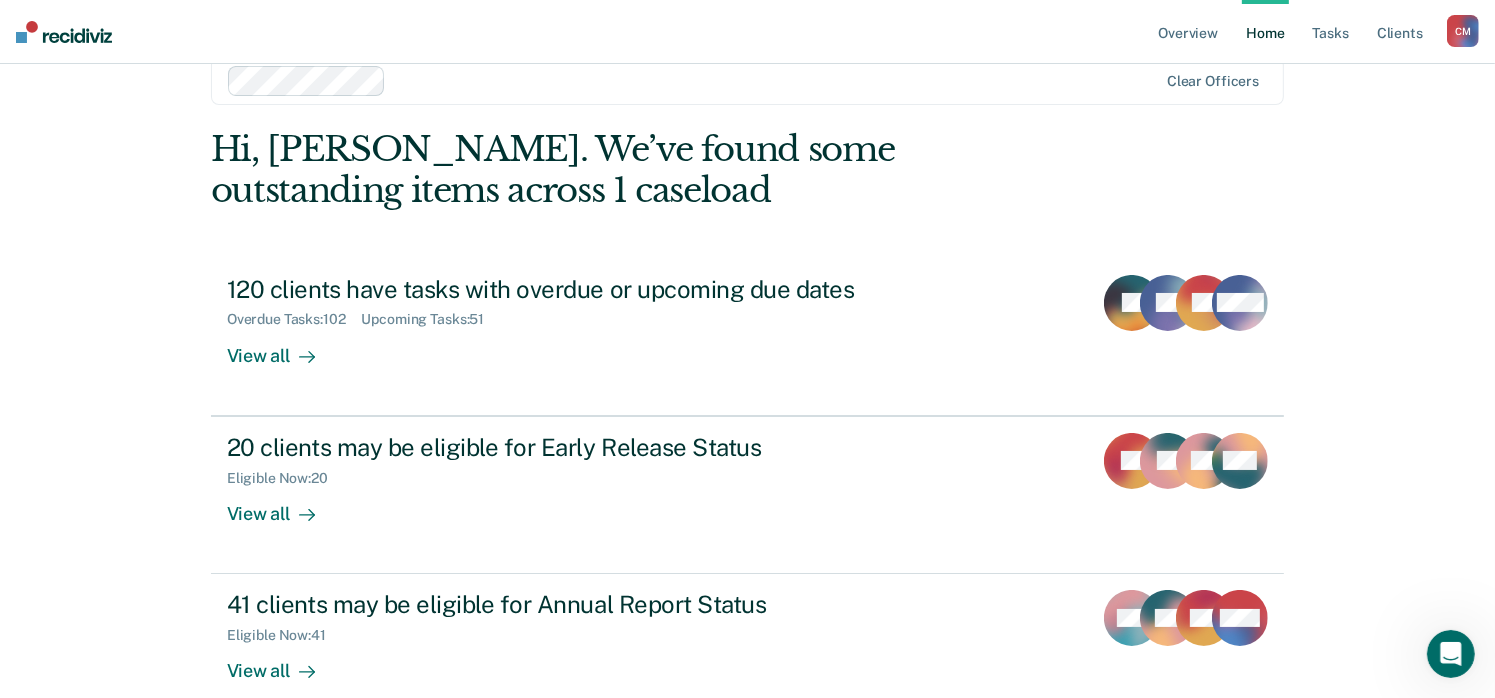 scroll, scrollTop: 0, scrollLeft: 0, axis: both 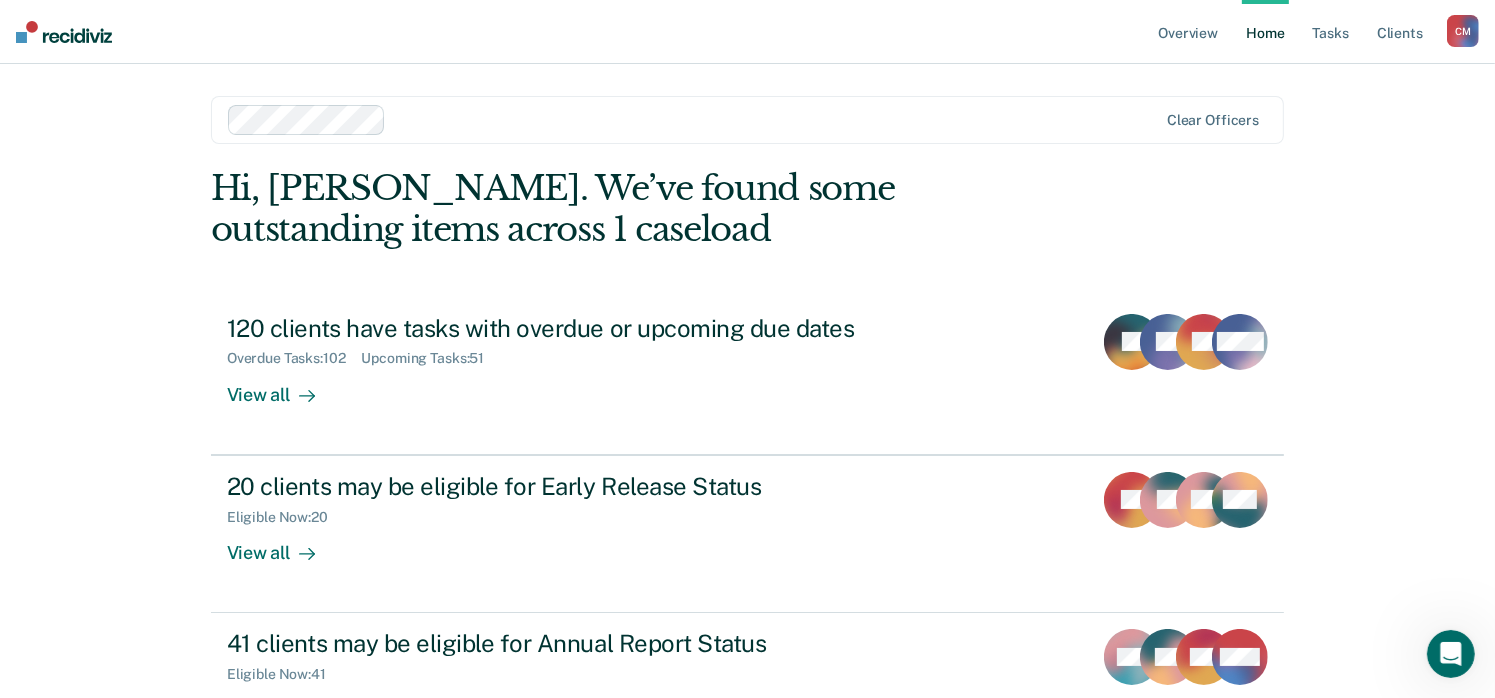 drag, startPoint x: 676, startPoint y: 243, endPoint x: 635, endPoint y: 238, distance: 41.303753 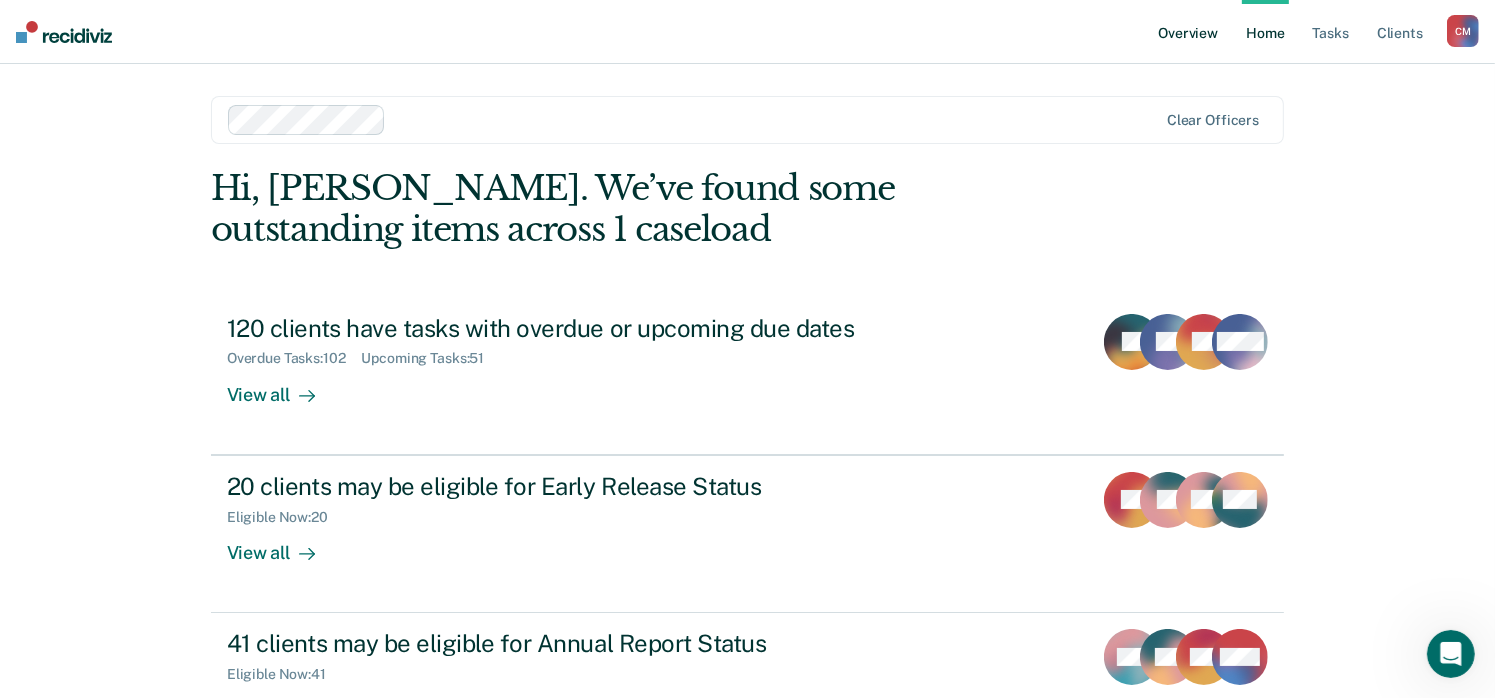 click on "Overview" at bounding box center [1188, 32] 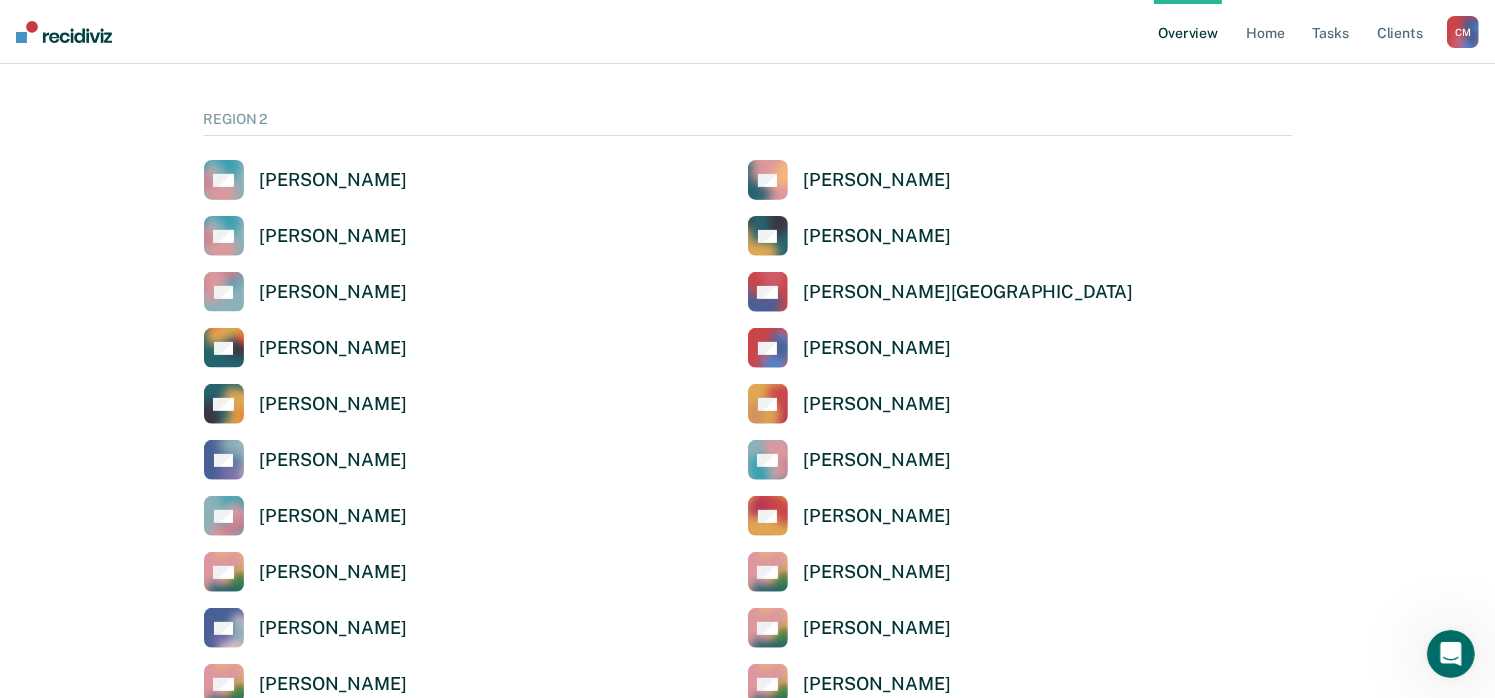 scroll, scrollTop: 600, scrollLeft: 0, axis: vertical 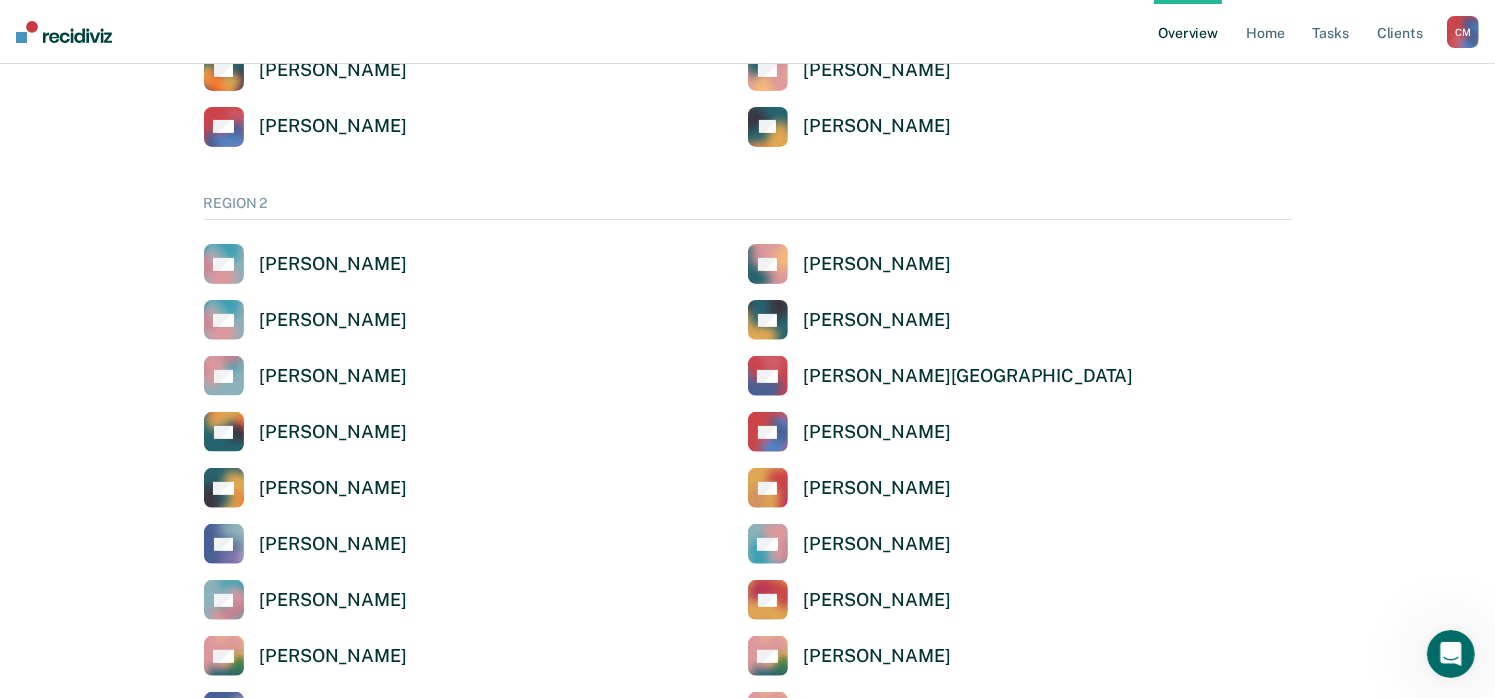 click on "AB [PERSON_NAME]" at bounding box center (1020, 264) 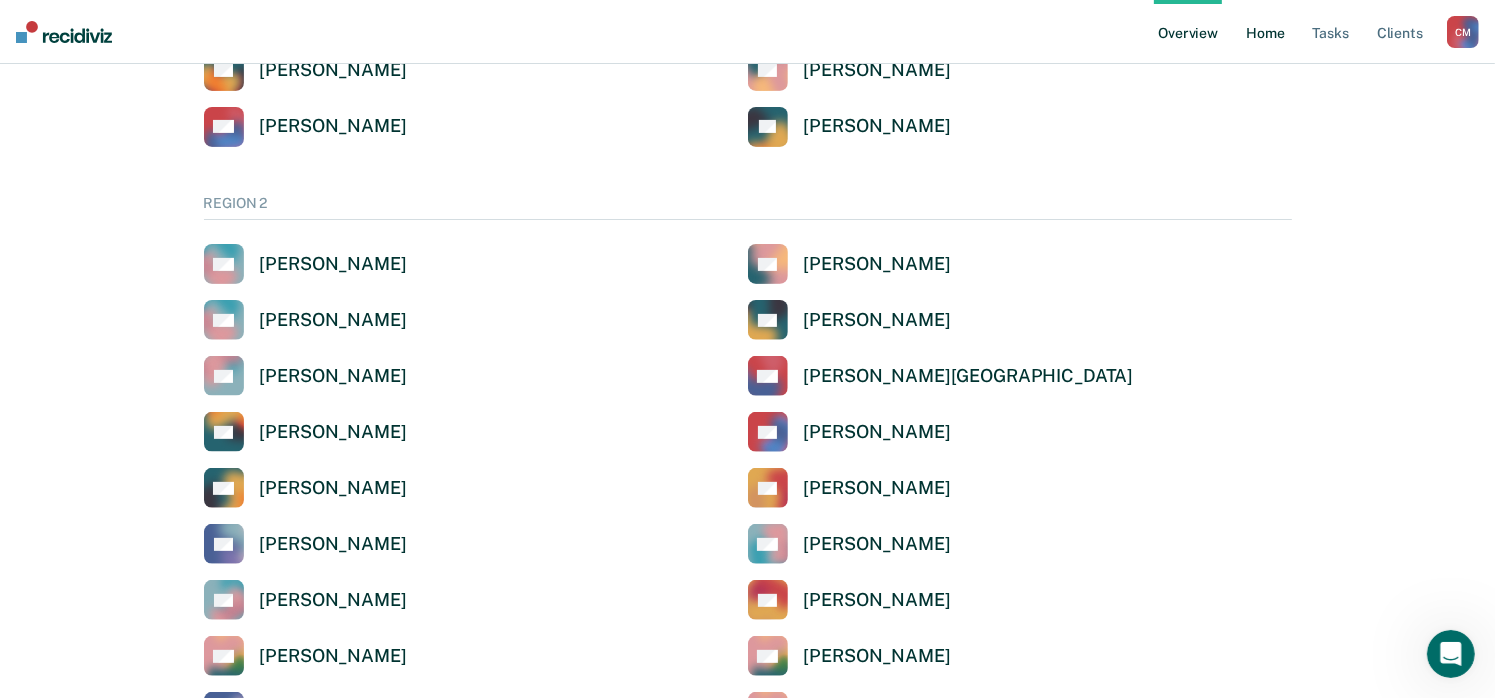 click on "Home" at bounding box center [1265, 32] 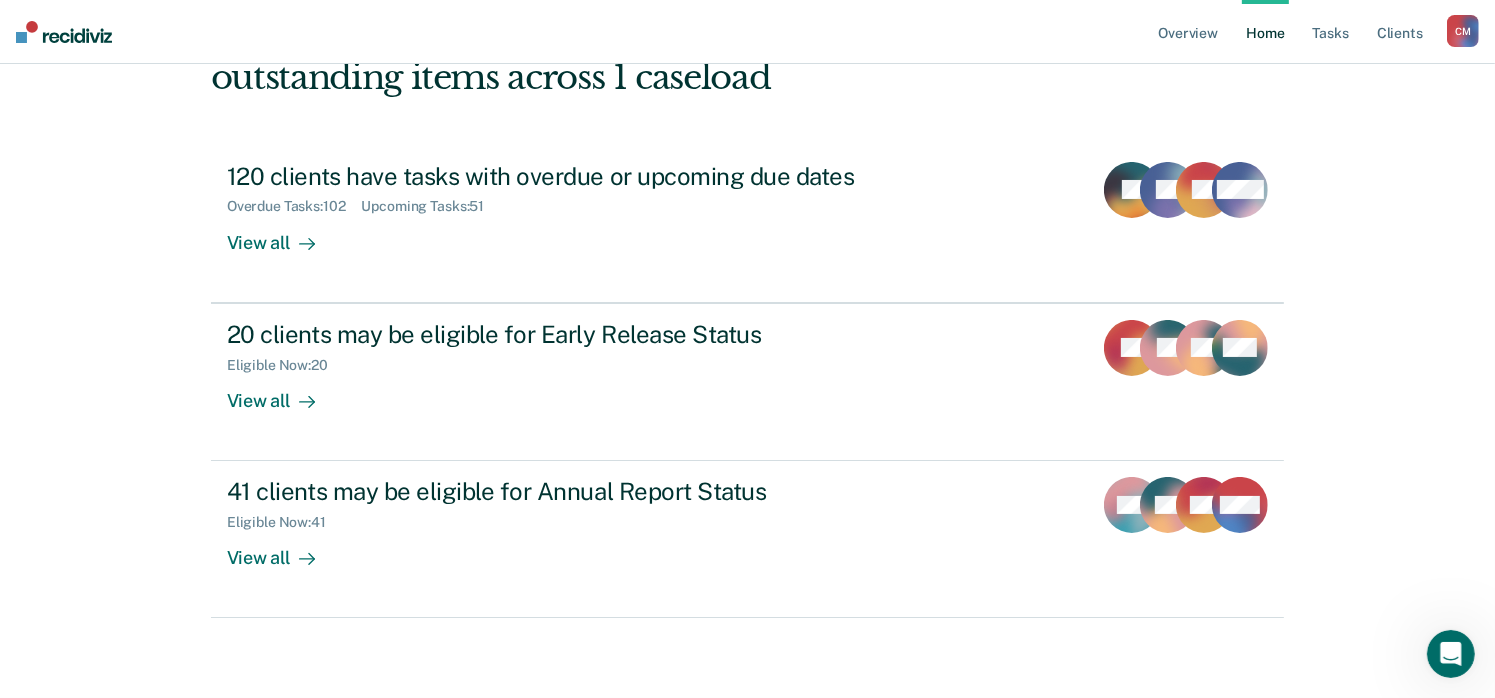scroll, scrollTop: 0, scrollLeft: 0, axis: both 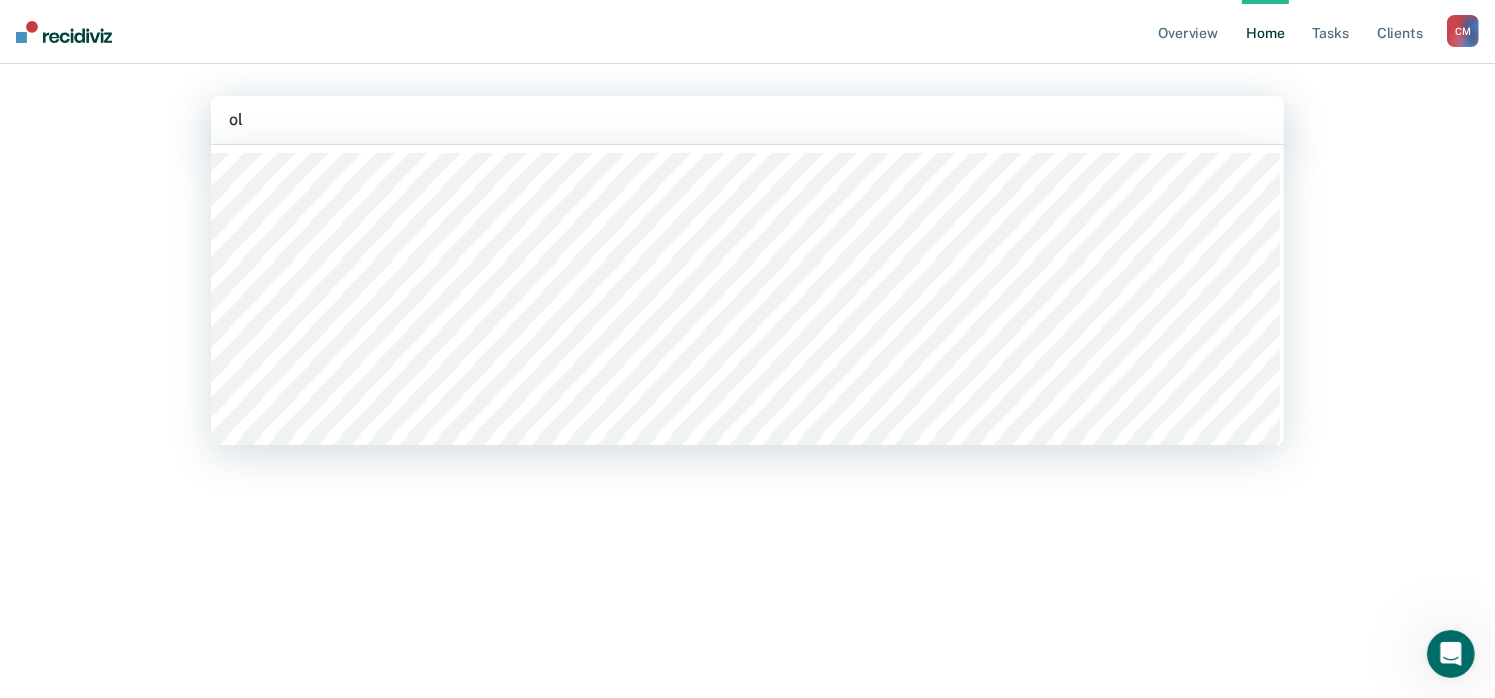 type on "o" 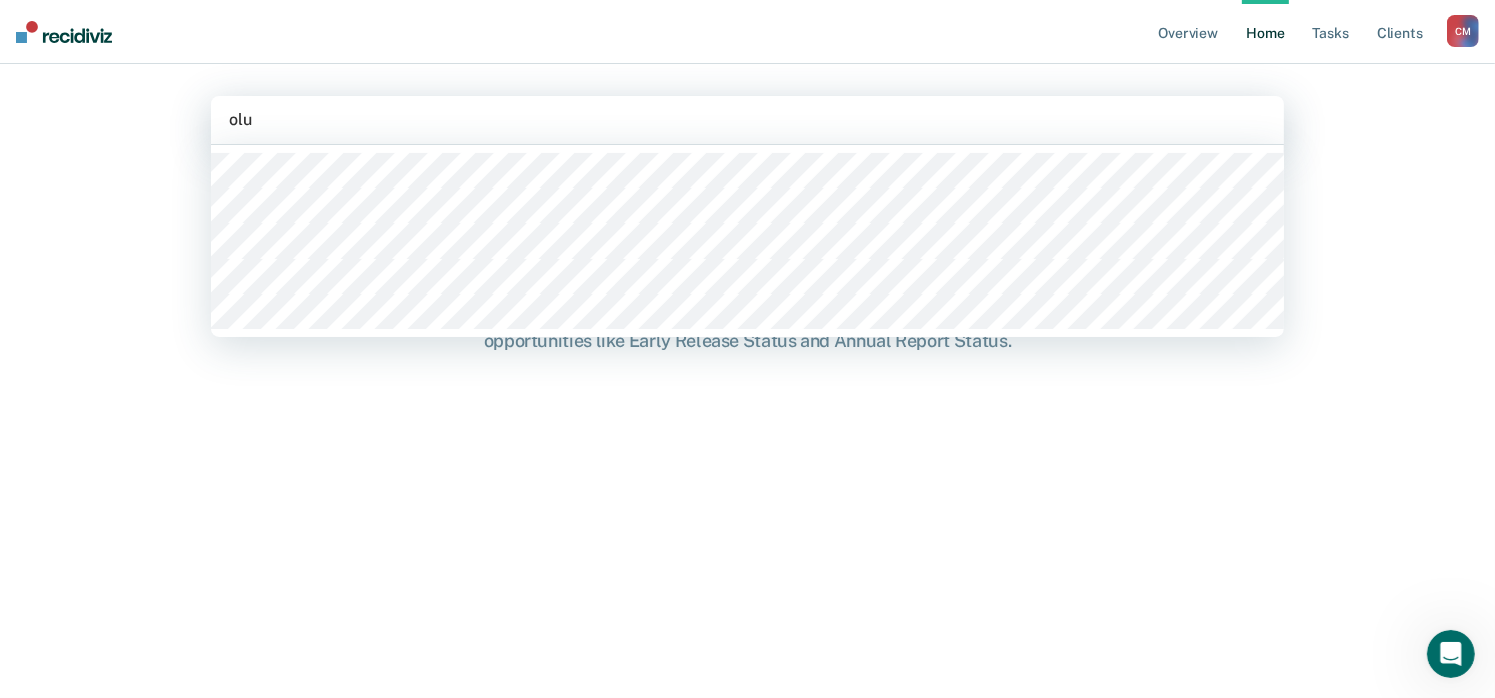 type on "oluy" 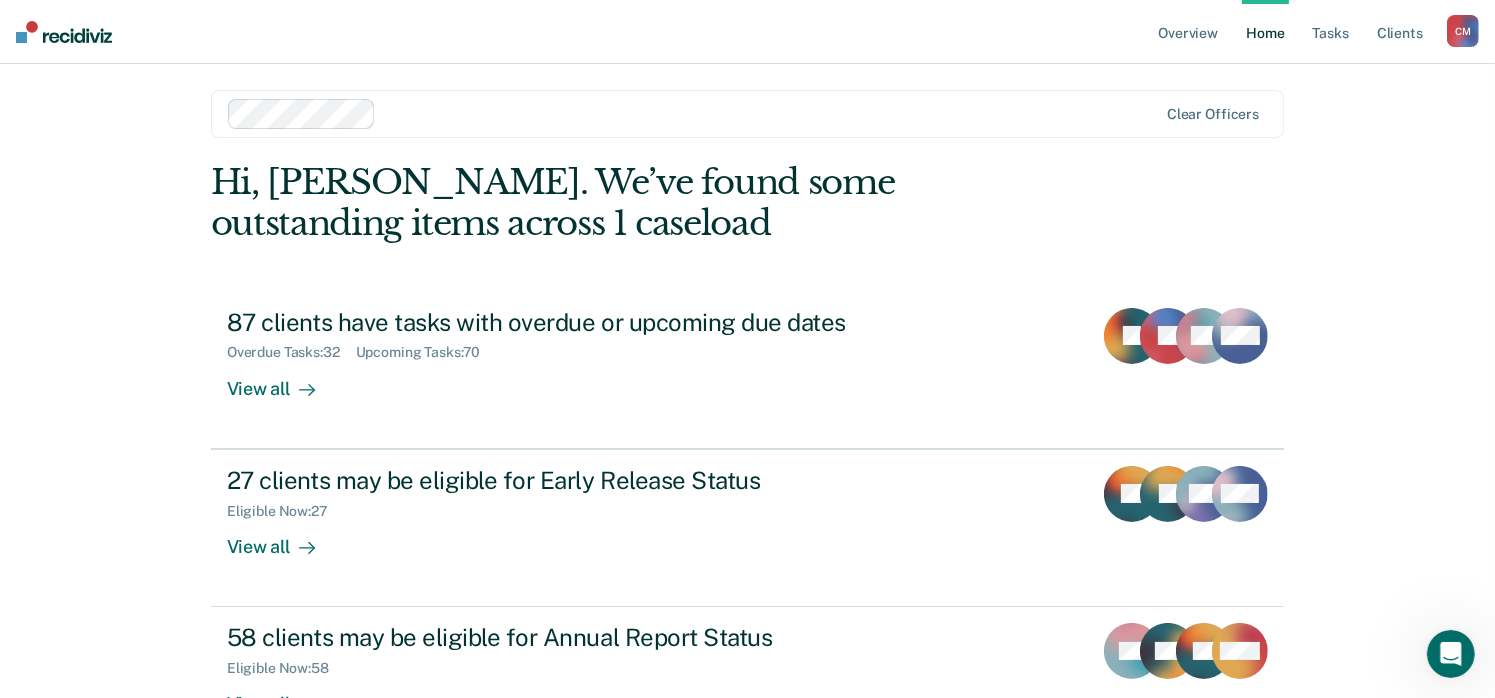 scroll, scrollTop: 0, scrollLeft: 0, axis: both 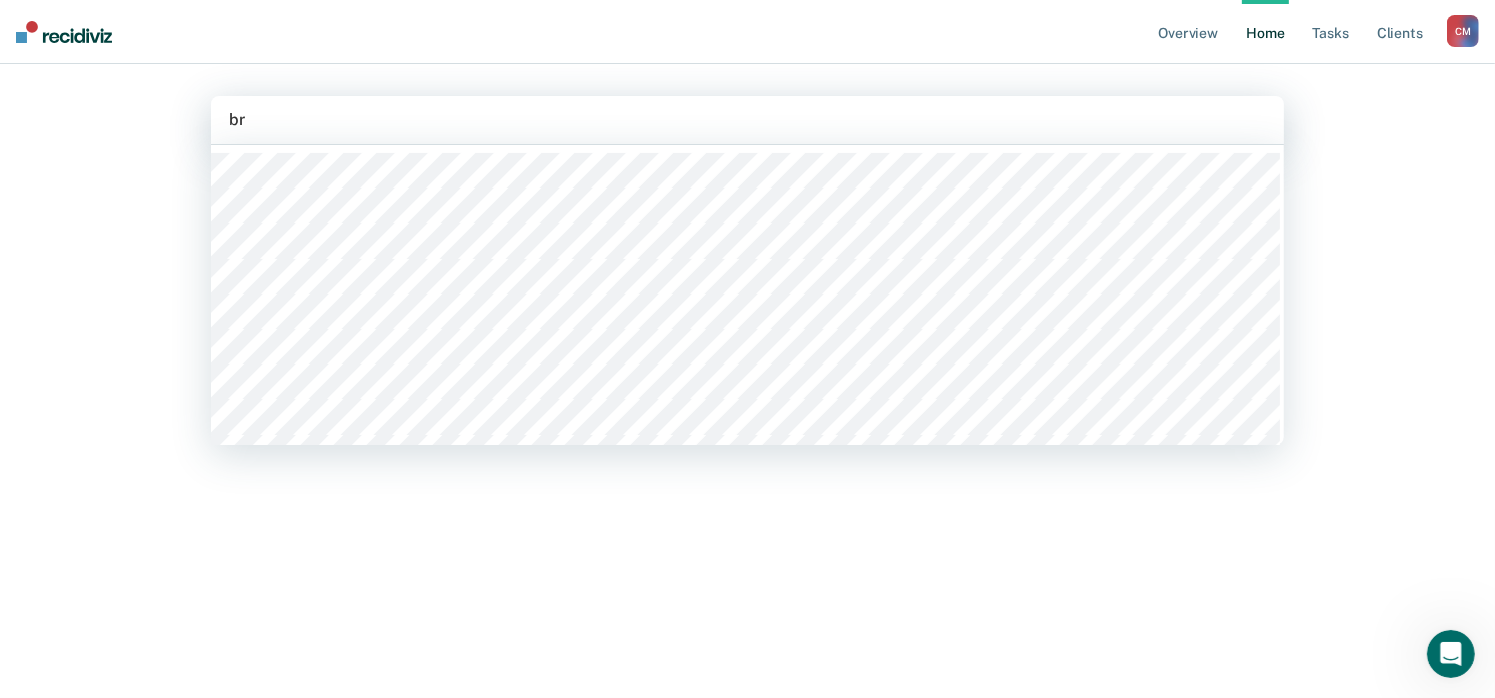 type on "bre" 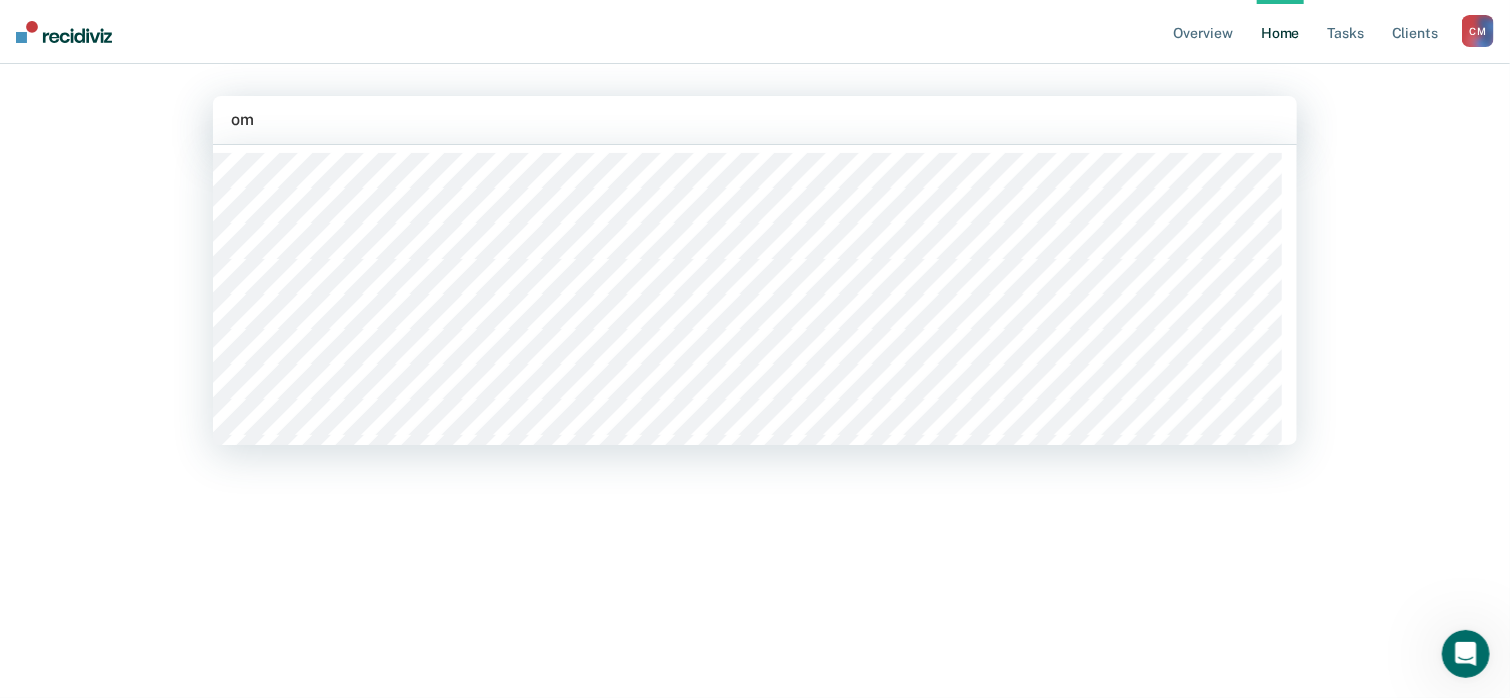 type on "o" 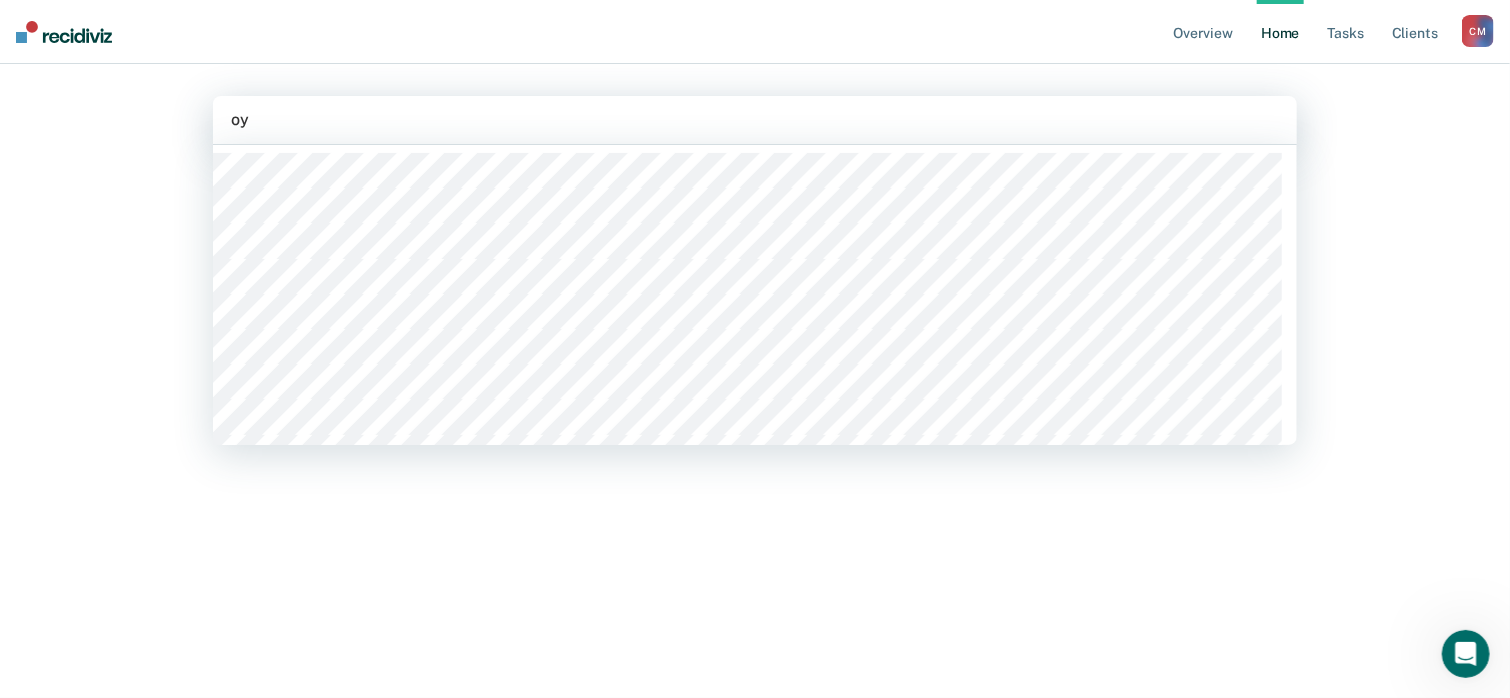type on "oye" 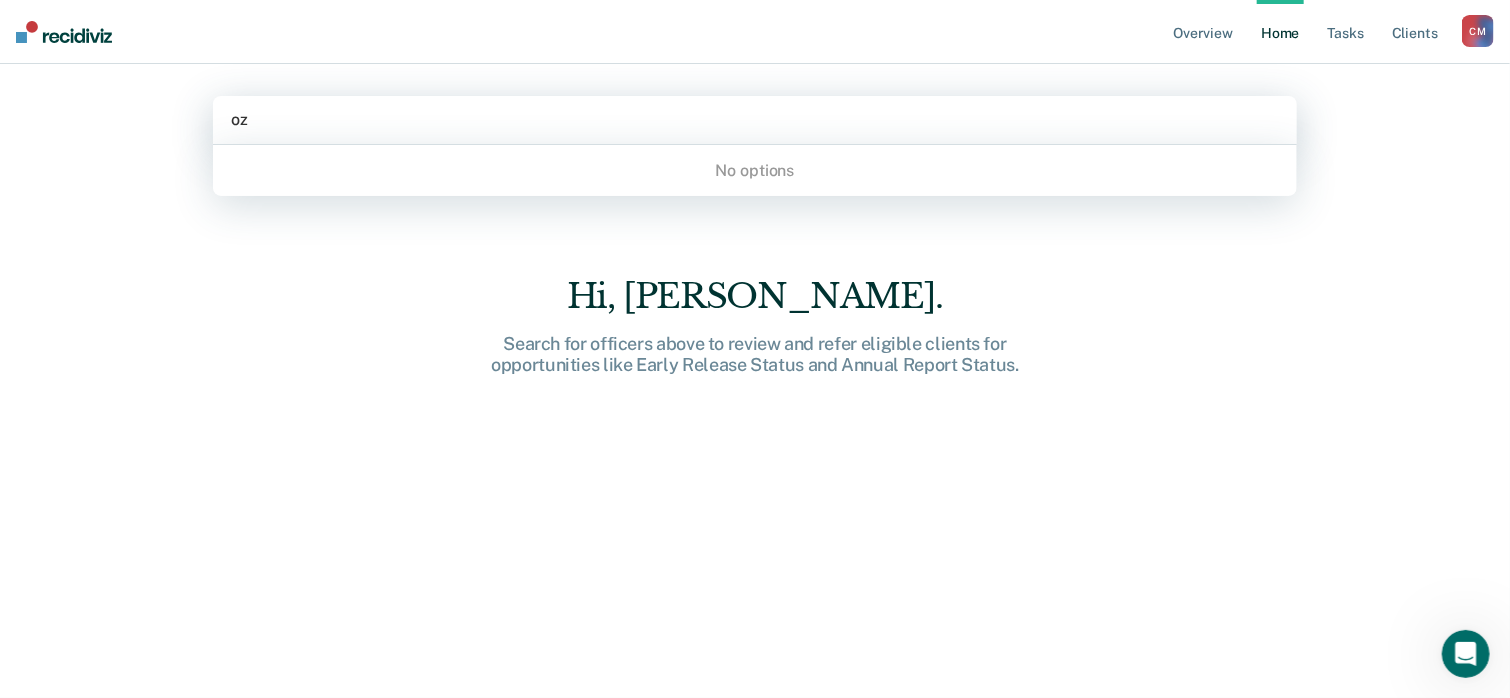 type on "o" 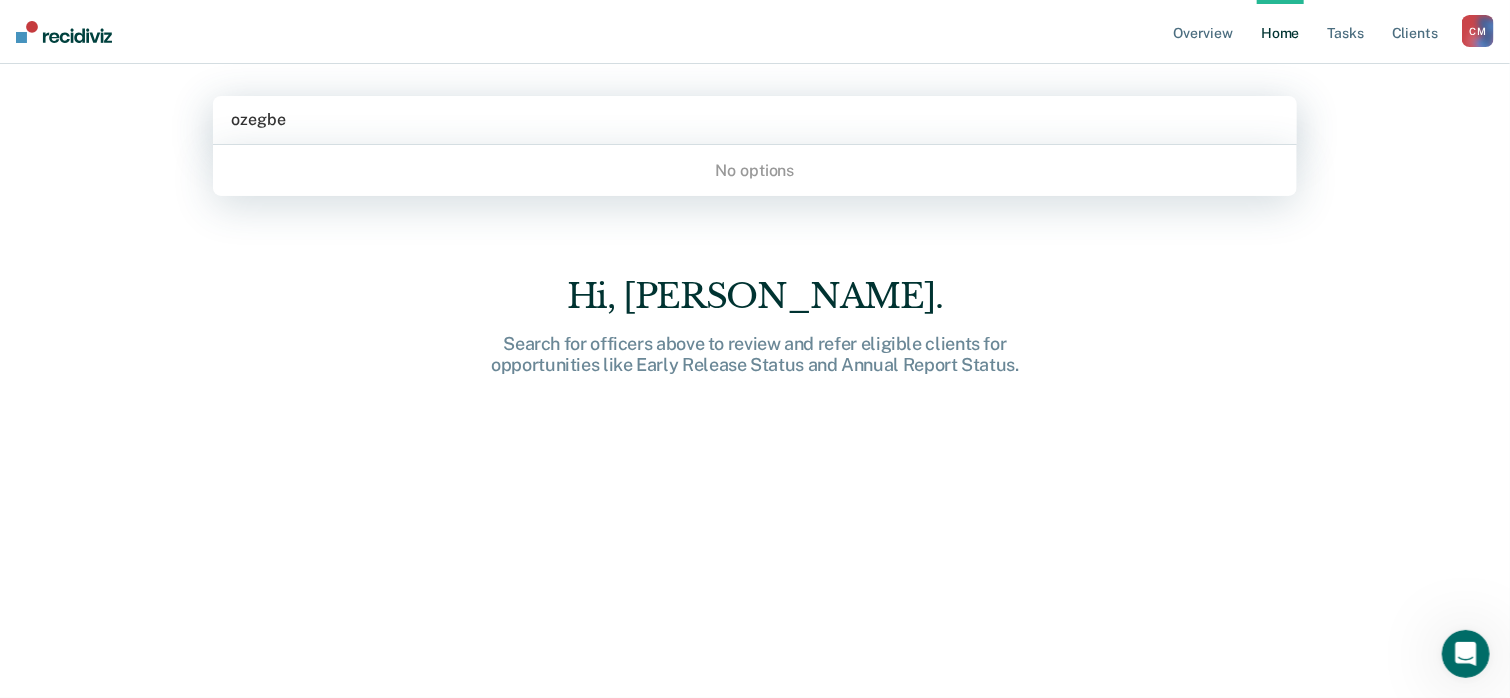 type on "ozegbe" 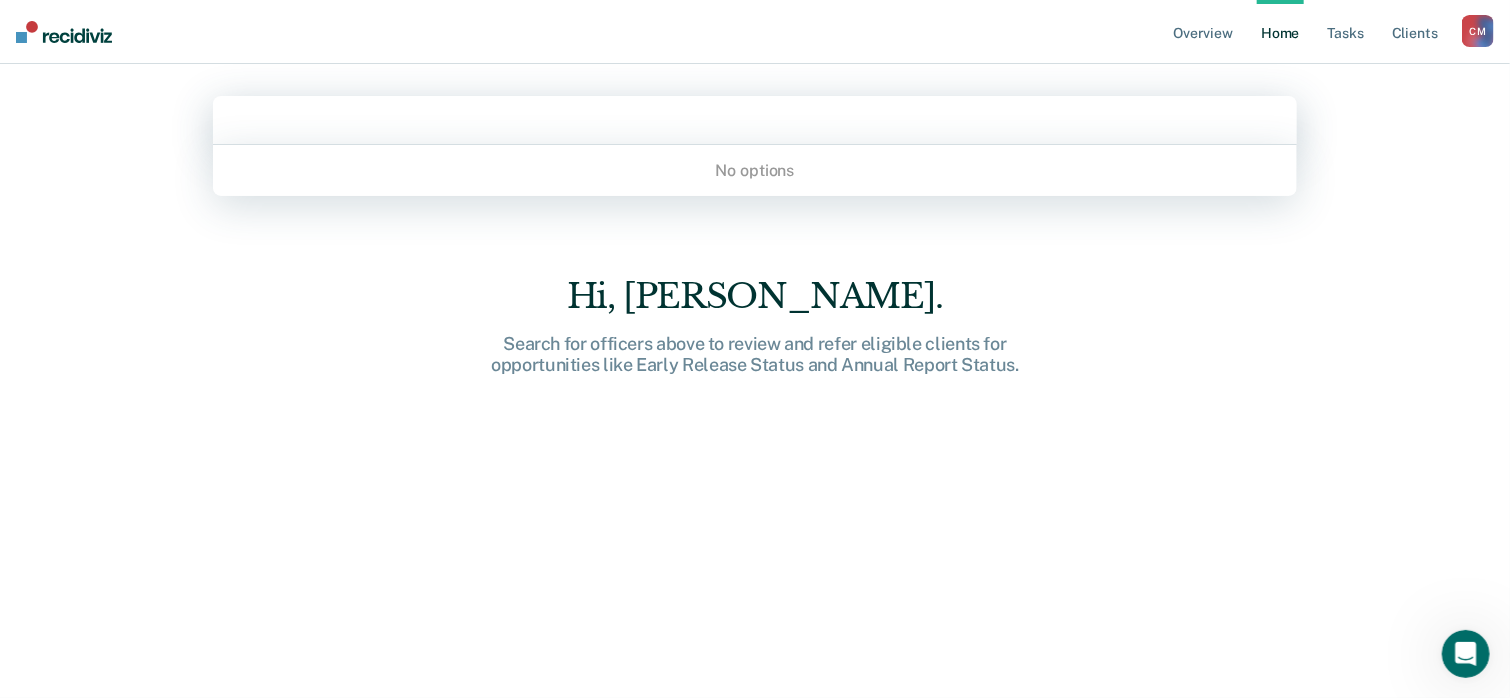 click on "Hi, [PERSON_NAME]. Search for officers above to review and refer eligible clients for
opportunities like Early Release Status and Annual Report Status." at bounding box center [755, 405] 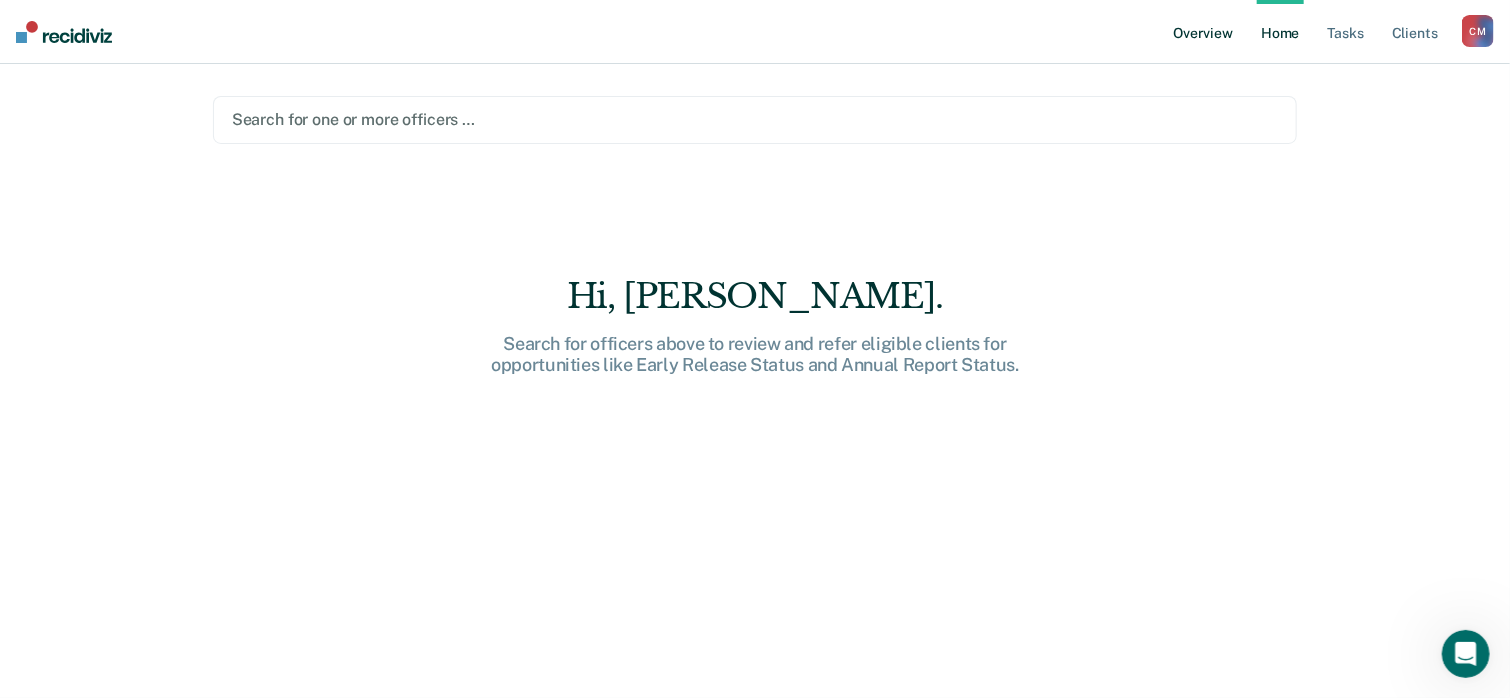 click on "Overview" at bounding box center (1203, 32) 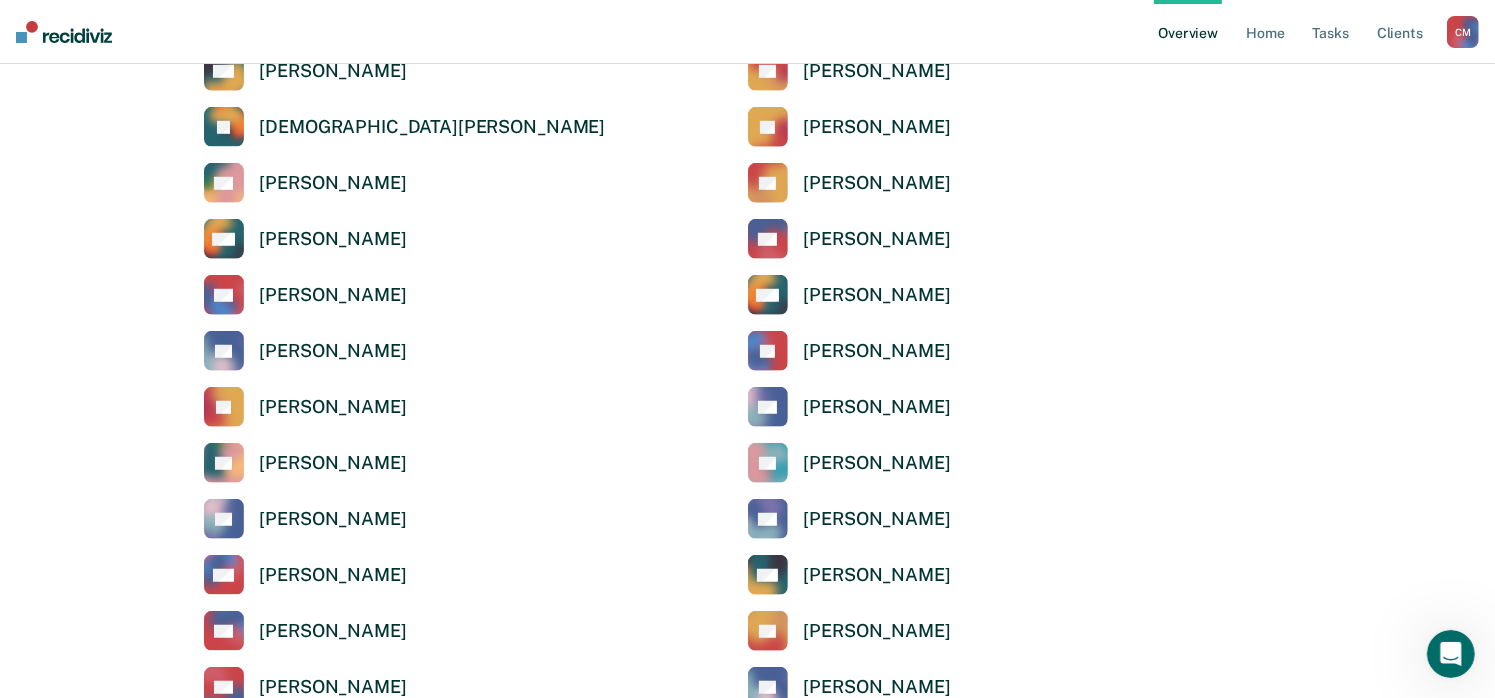 scroll, scrollTop: 1200, scrollLeft: 0, axis: vertical 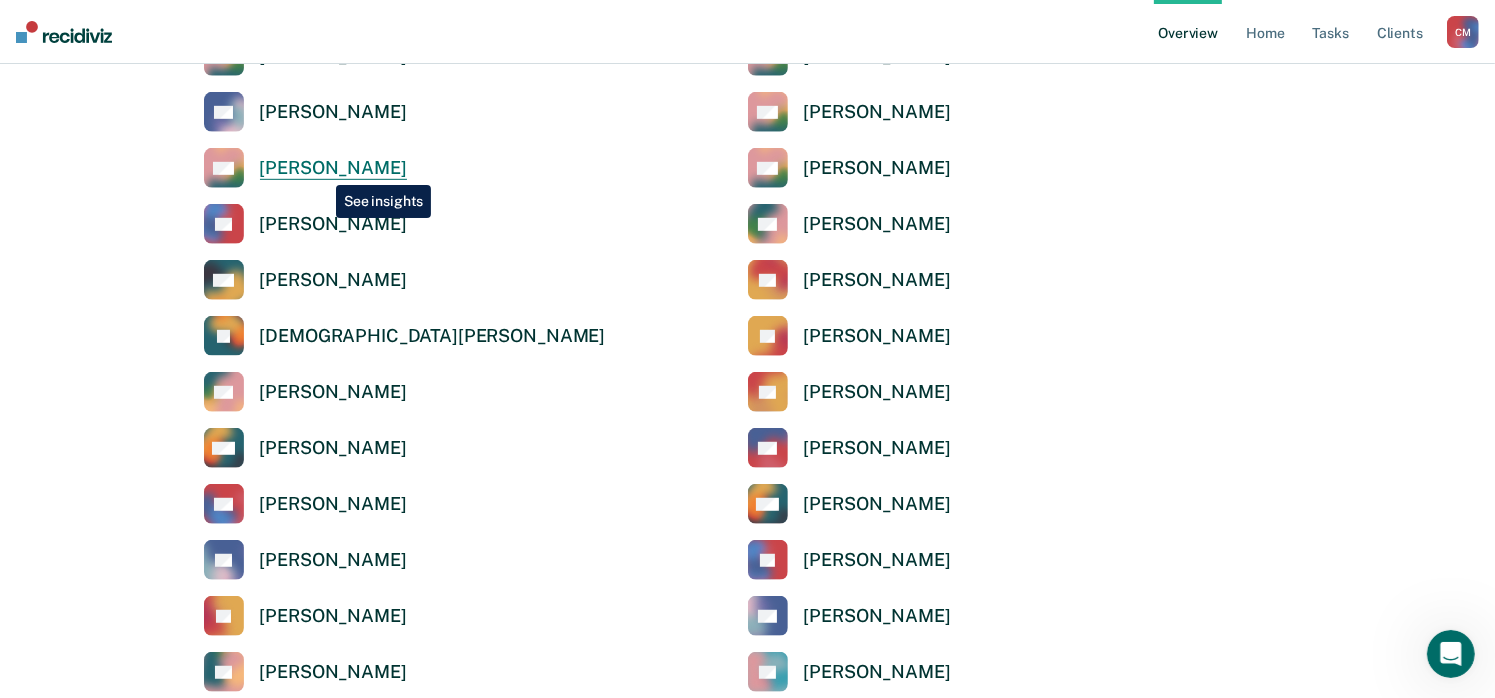 click on "[PERSON_NAME]" at bounding box center [333, 168] 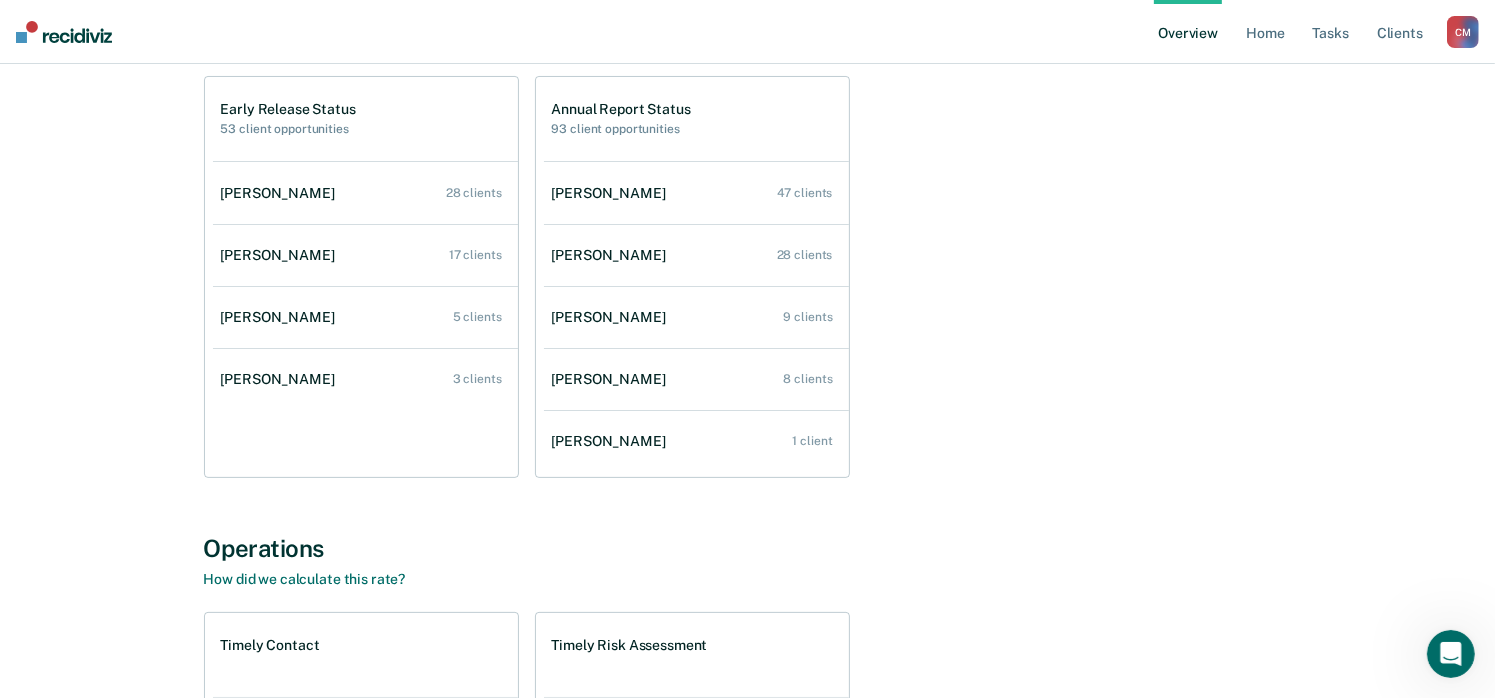 scroll, scrollTop: 0, scrollLeft: 0, axis: both 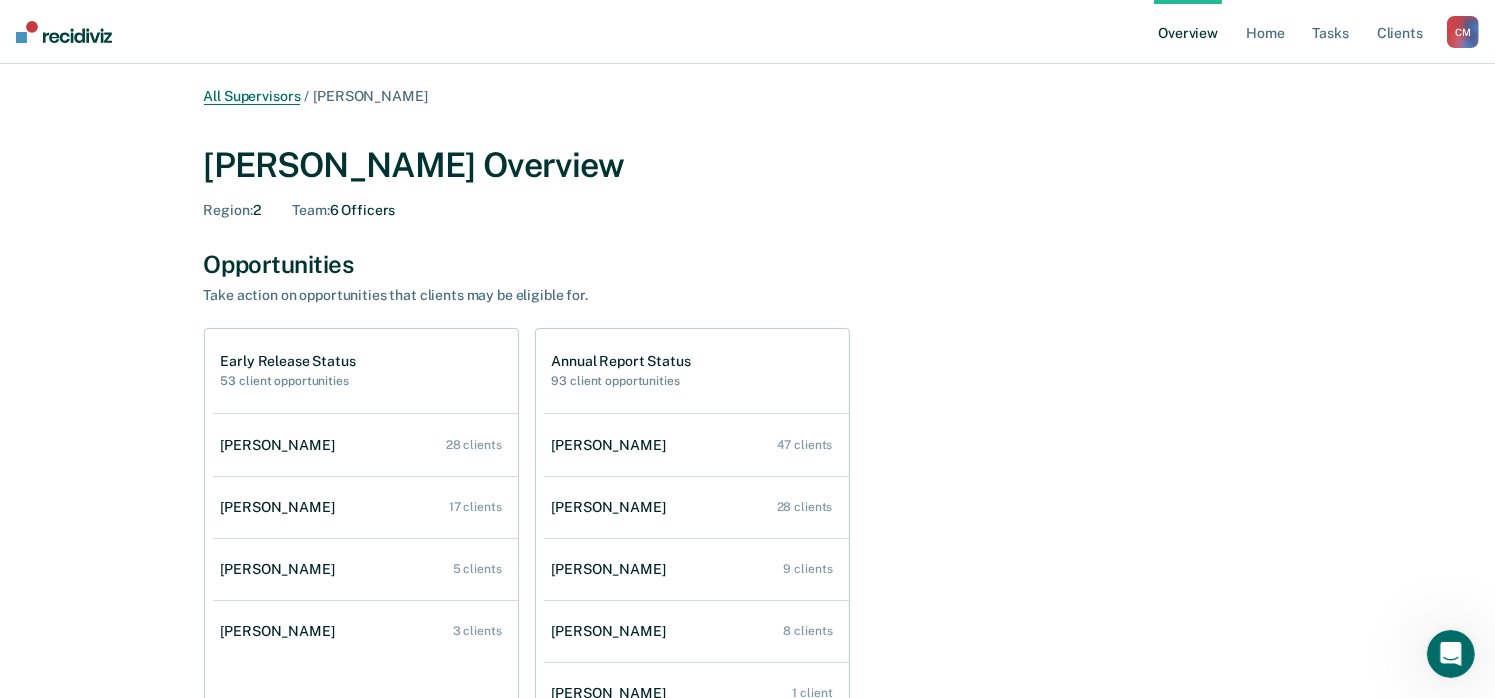 click on "All Supervisors" at bounding box center (252, 96) 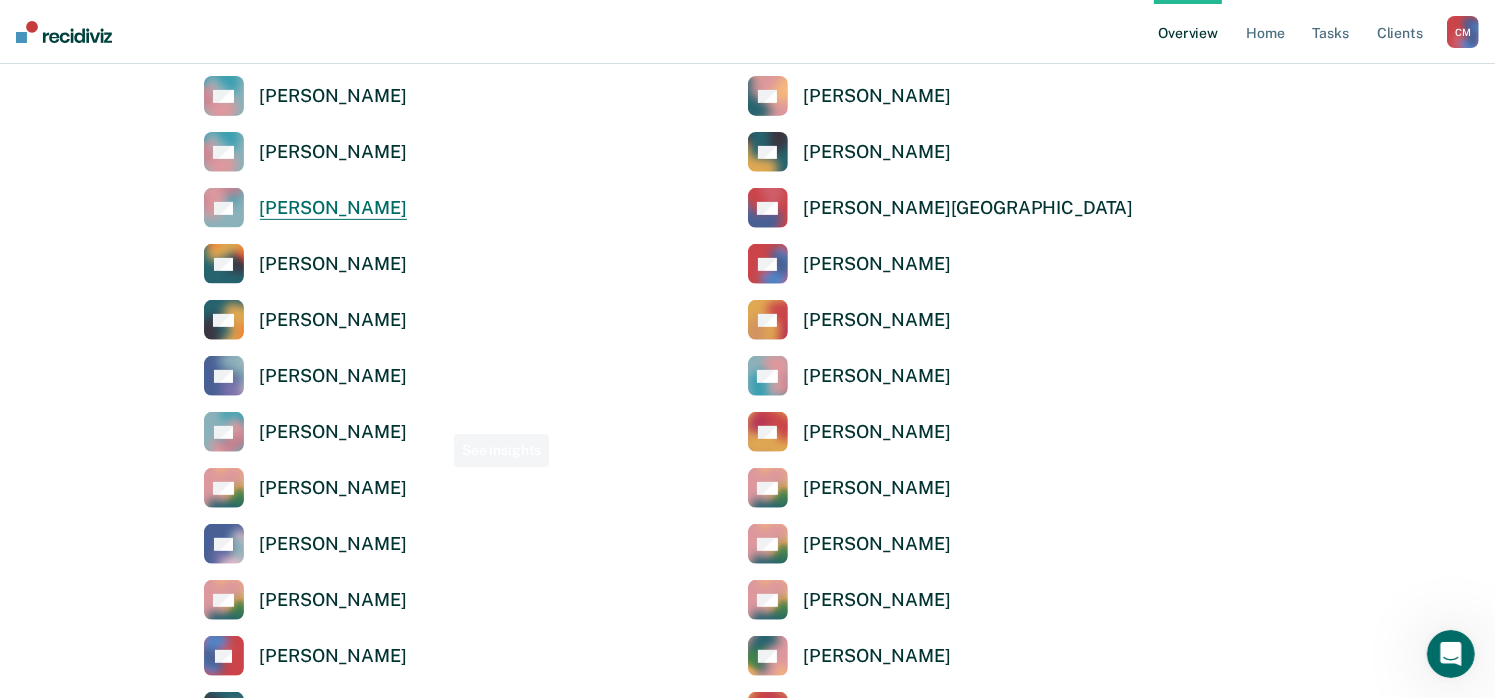 scroll, scrollTop: 800, scrollLeft: 0, axis: vertical 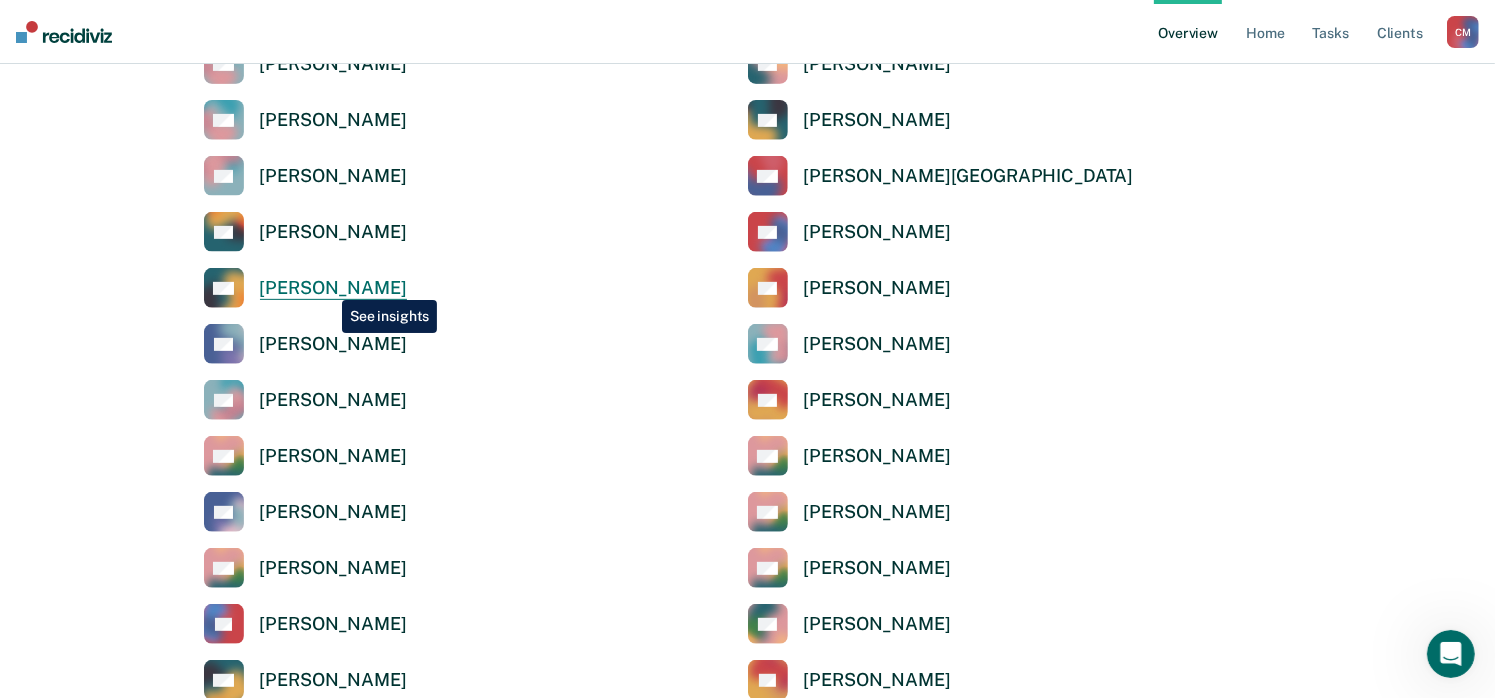 click on "[PERSON_NAME]" at bounding box center (333, 288) 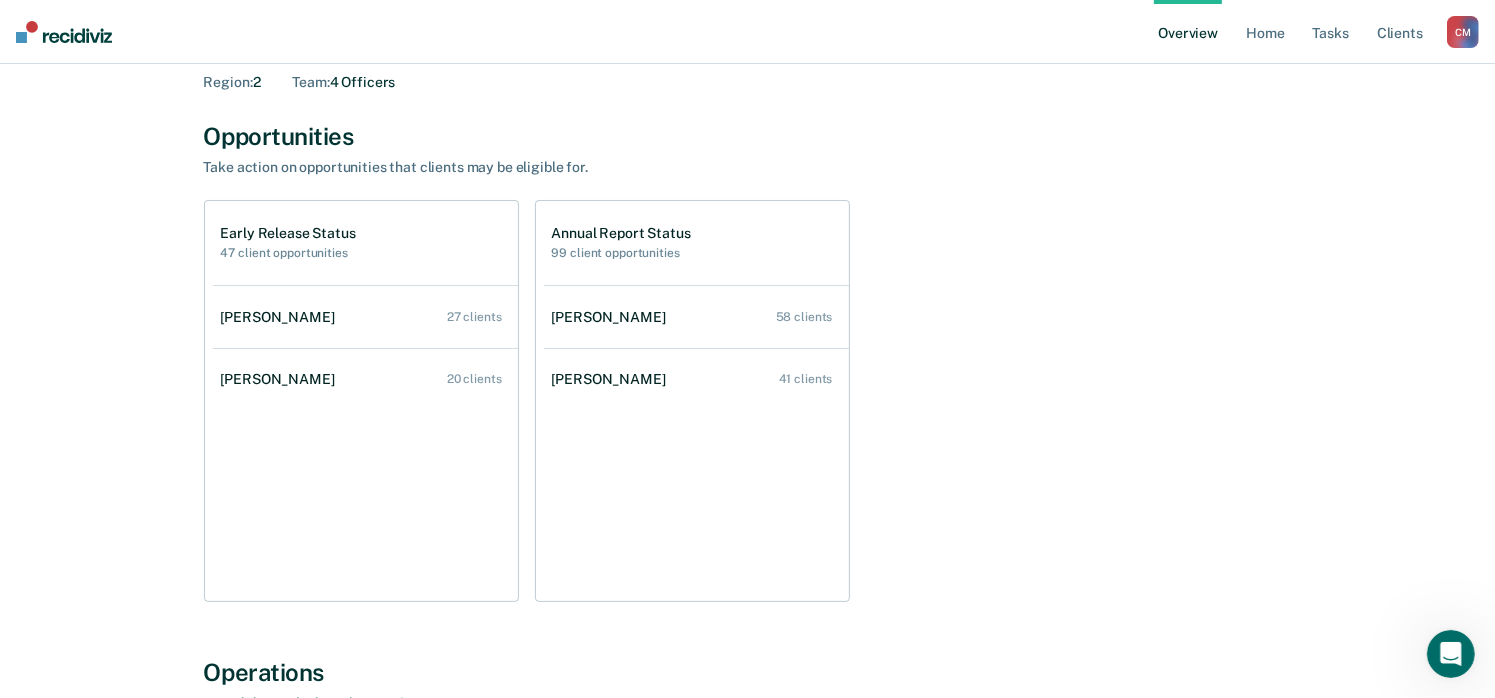 scroll, scrollTop: 0, scrollLeft: 0, axis: both 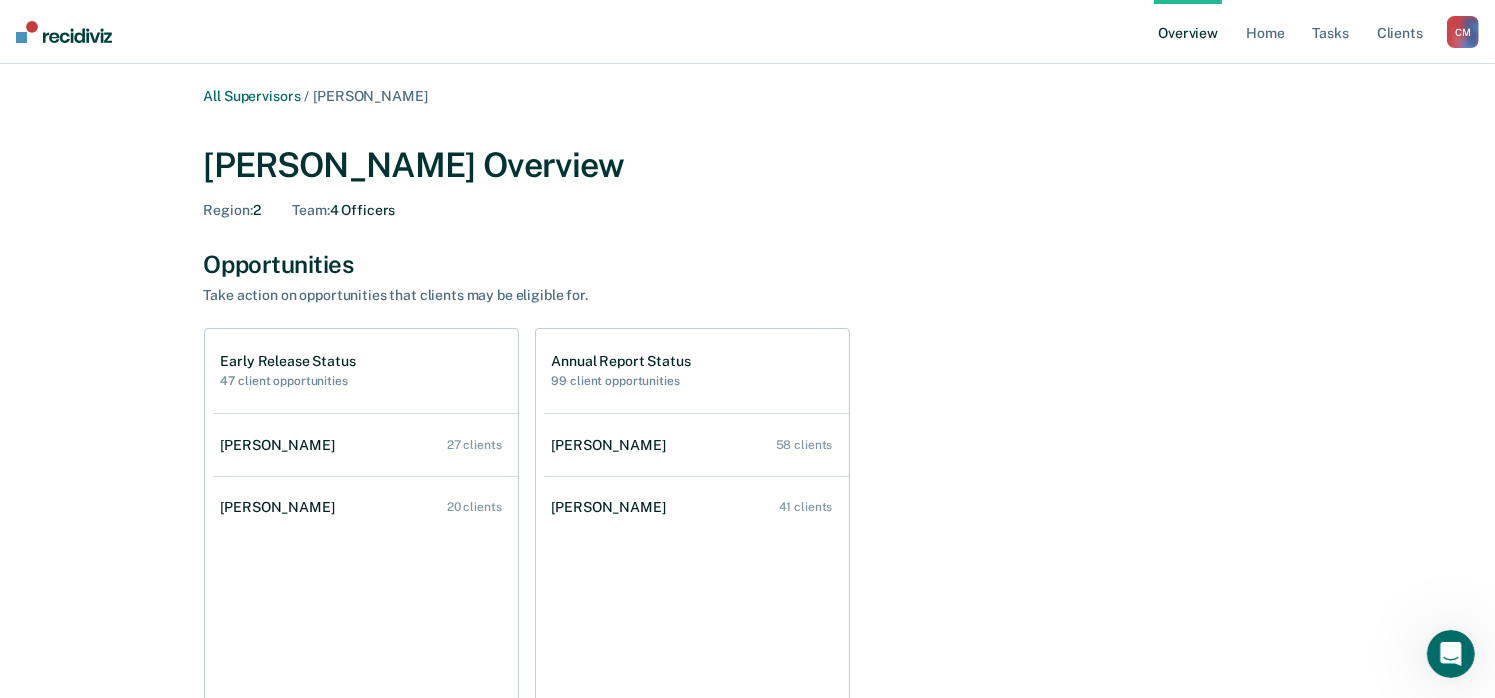 click on "[PERSON_NAME] Overview Region :  2 Team :  4 Officers" at bounding box center (748, 182) 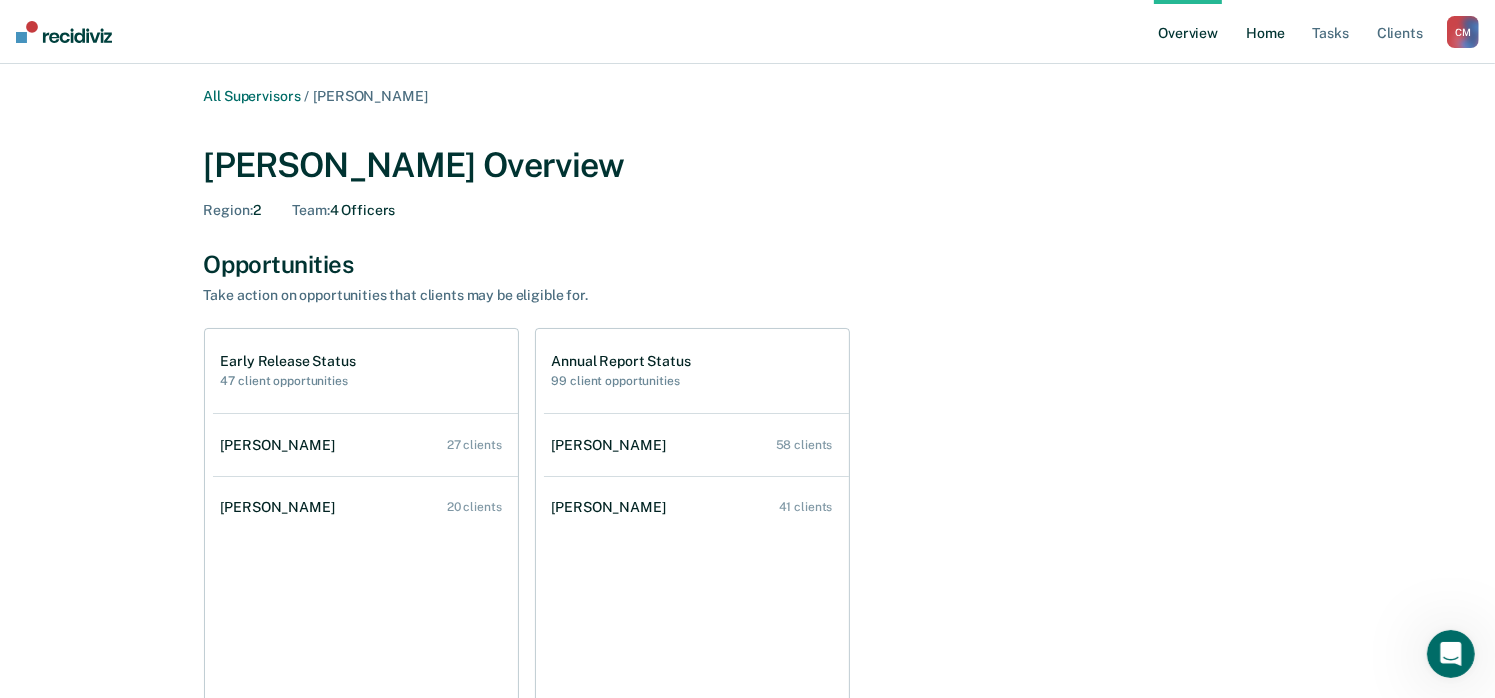 click on "Home" at bounding box center [1265, 32] 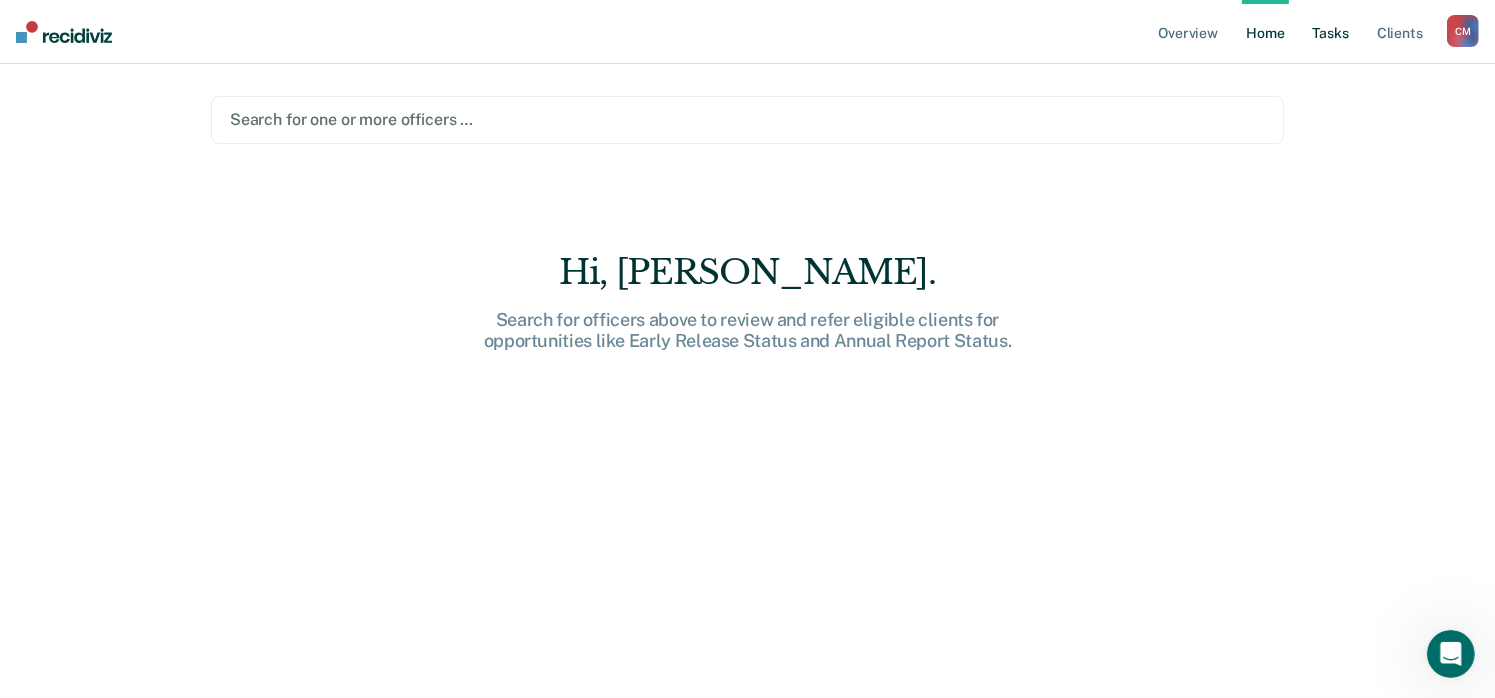 click on "Tasks" at bounding box center (1331, 32) 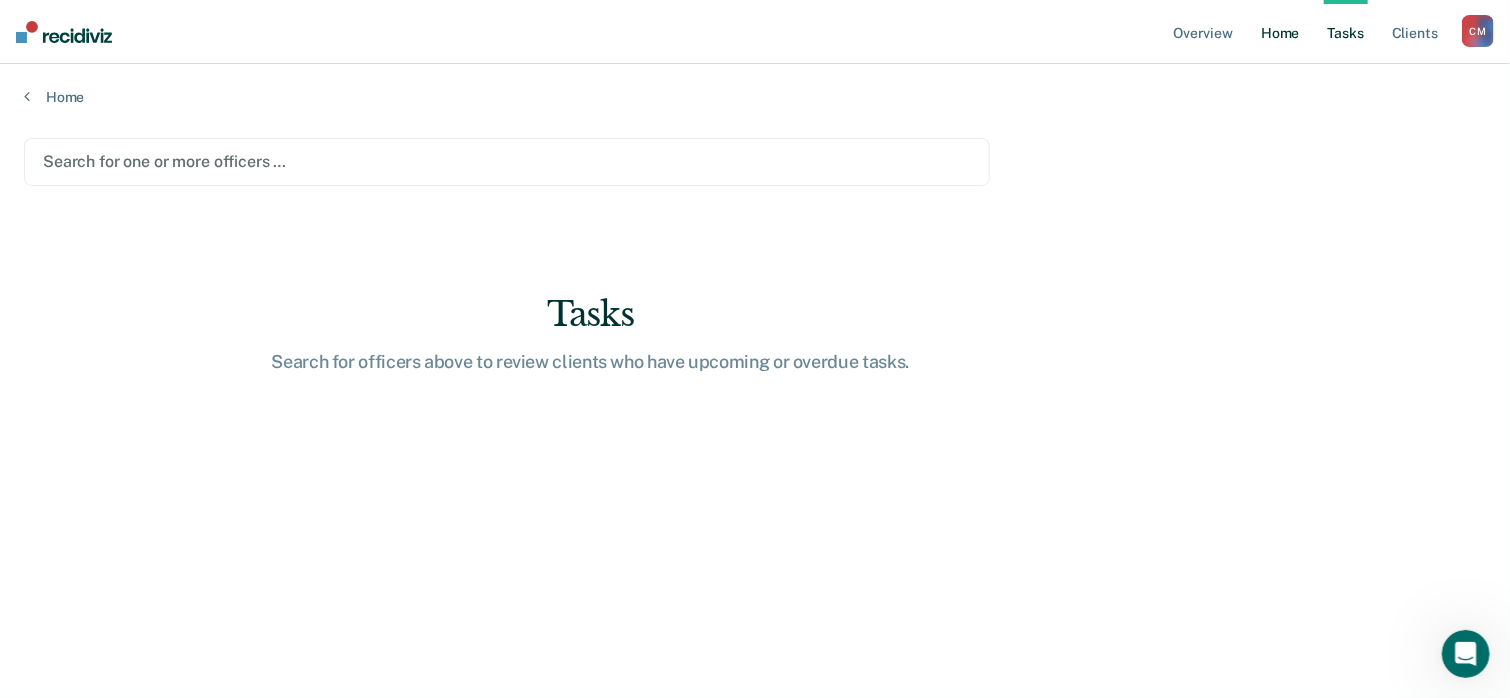 click on "Home" at bounding box center [1280, 32] 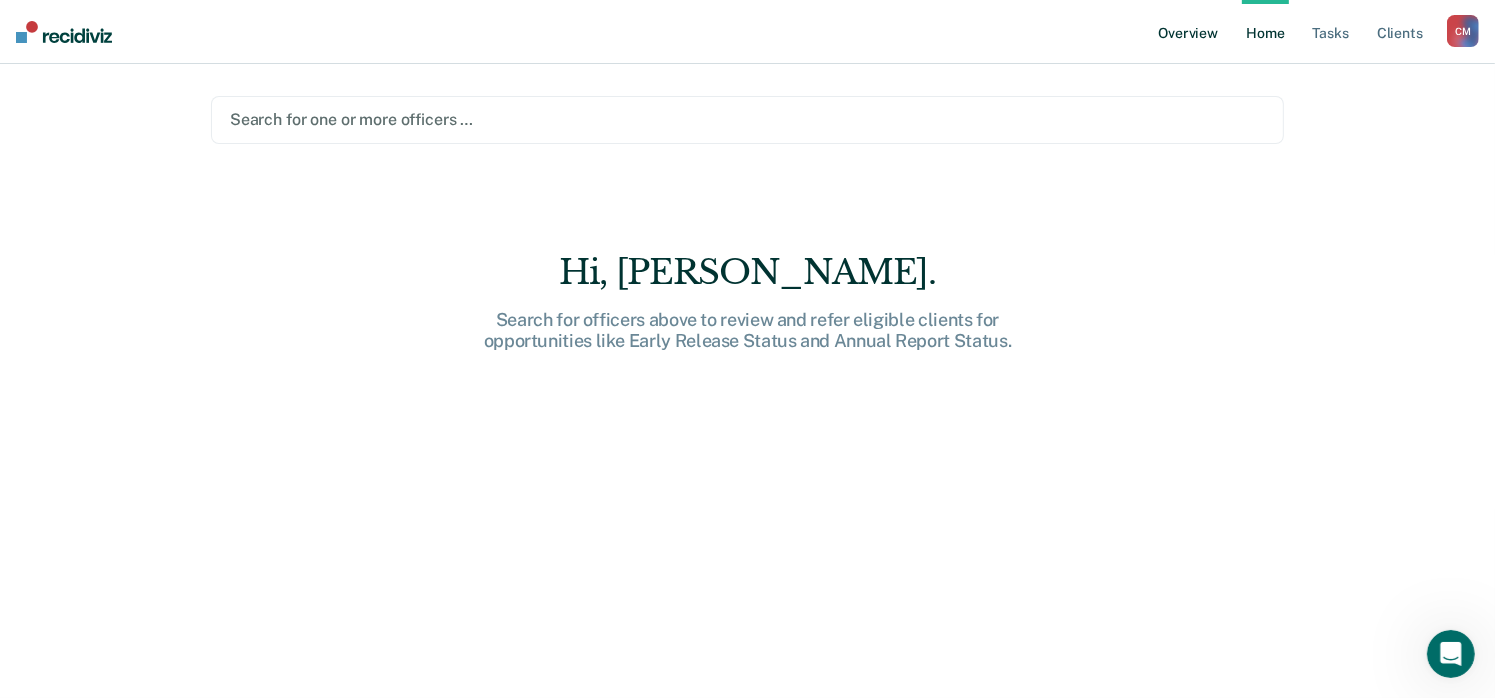 click on "Overview" at bounding box center (1188, 32) 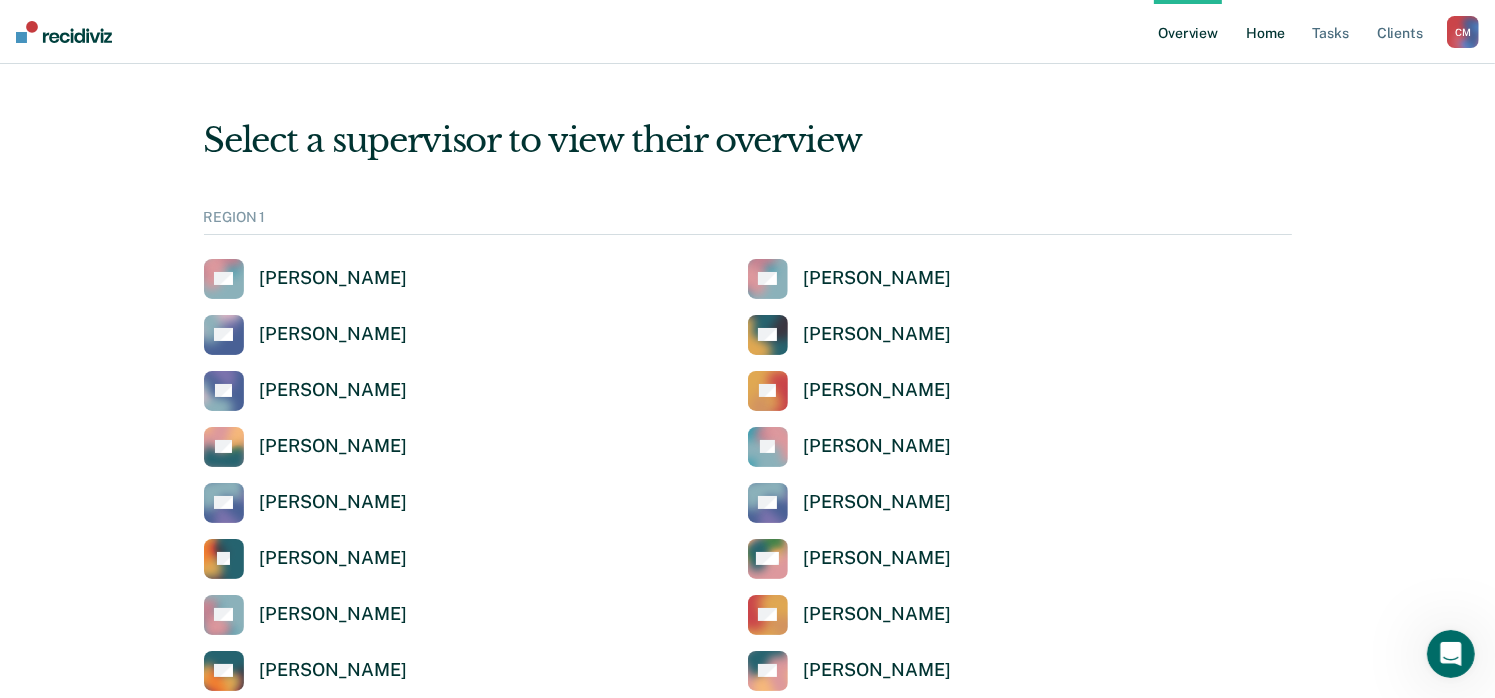 click on "Home" at bounding box center [1265, 32] 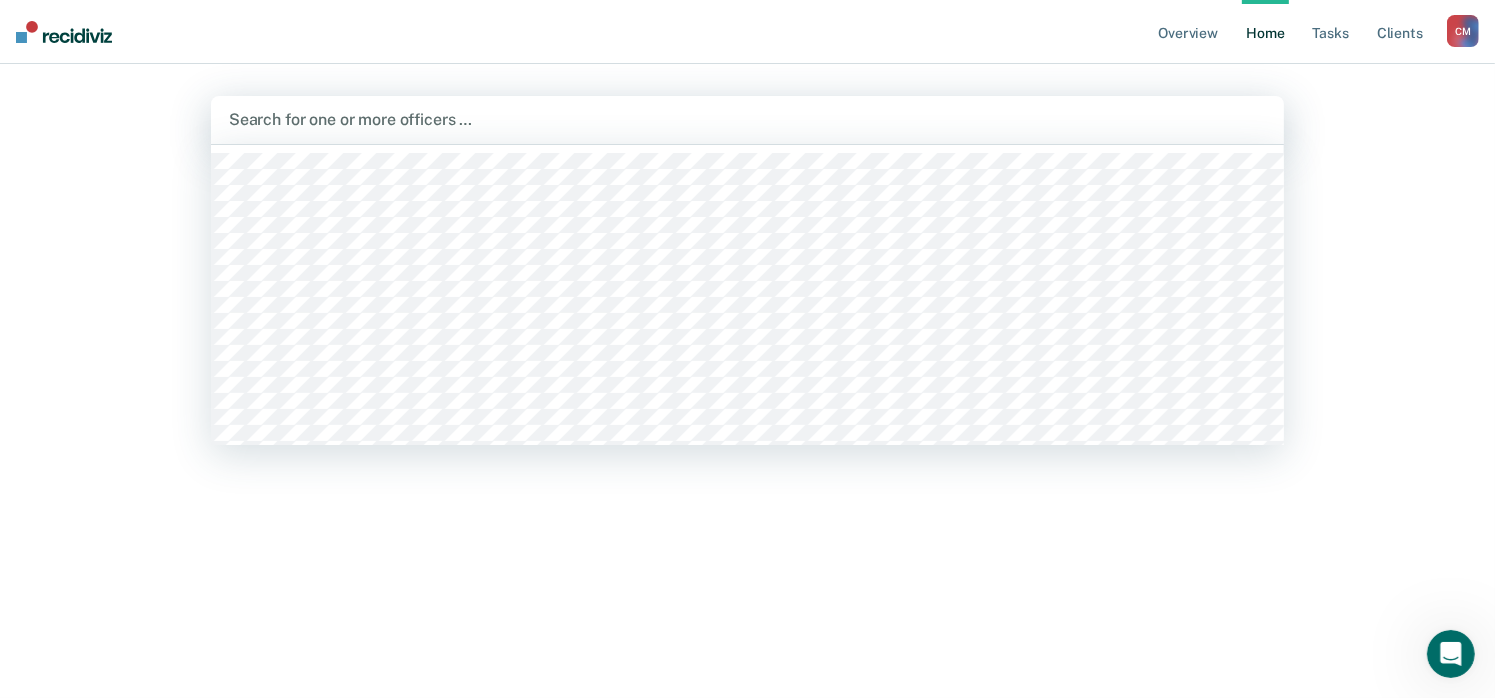 click at bounding box center (747, 119) 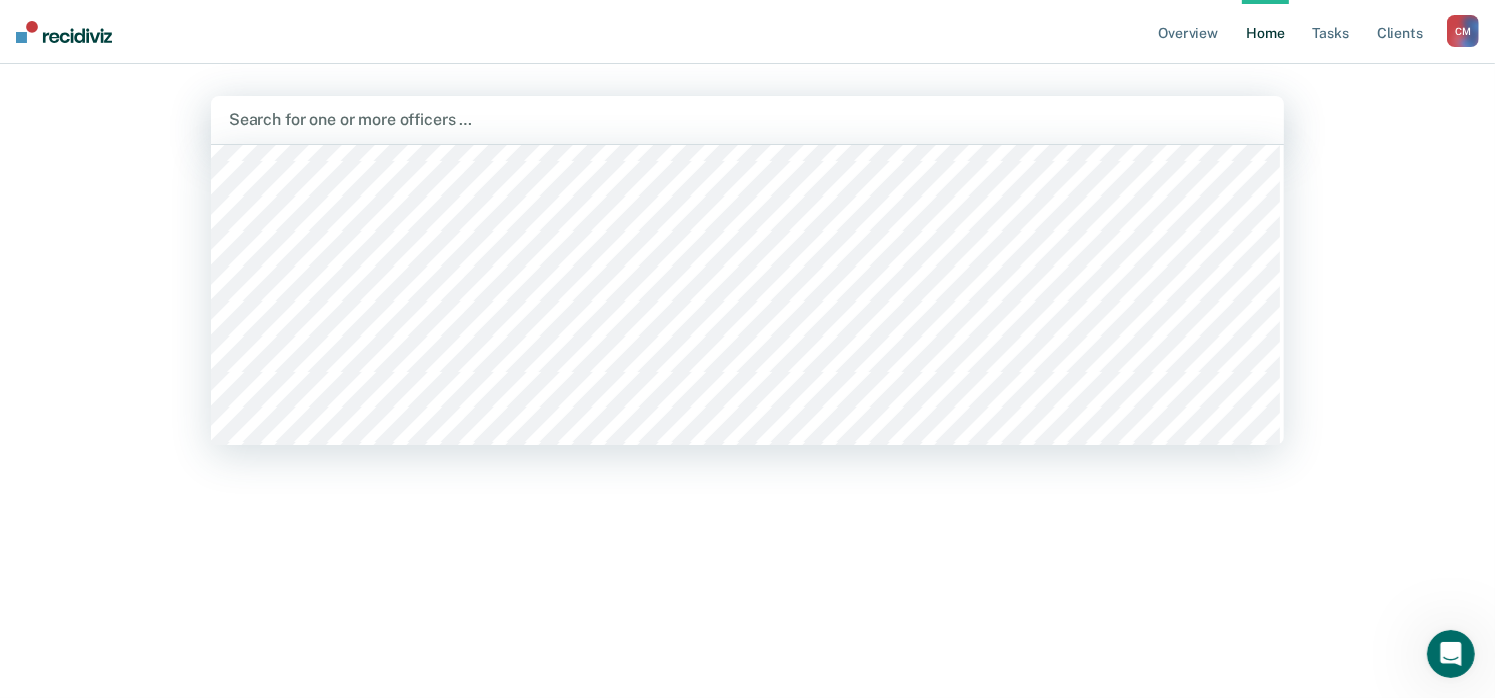 scroll, scrollTop: 1500, scrollLeft: 0, axis: vertical 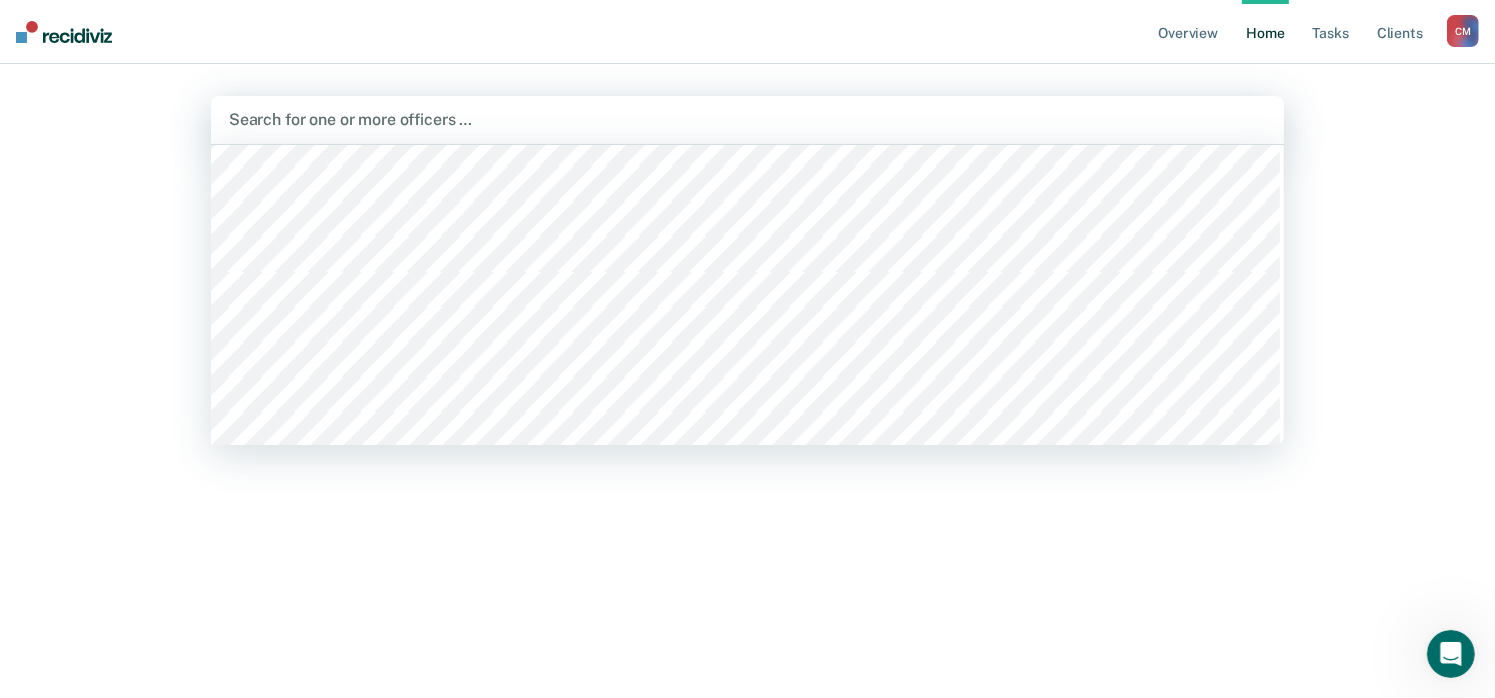 click on "Hi, [PERSON_NAME]. Search for officers above to review and refer eligible clients for
opportunities like Early Release Status and Annual Report Status." at bounding box center (747, 489) 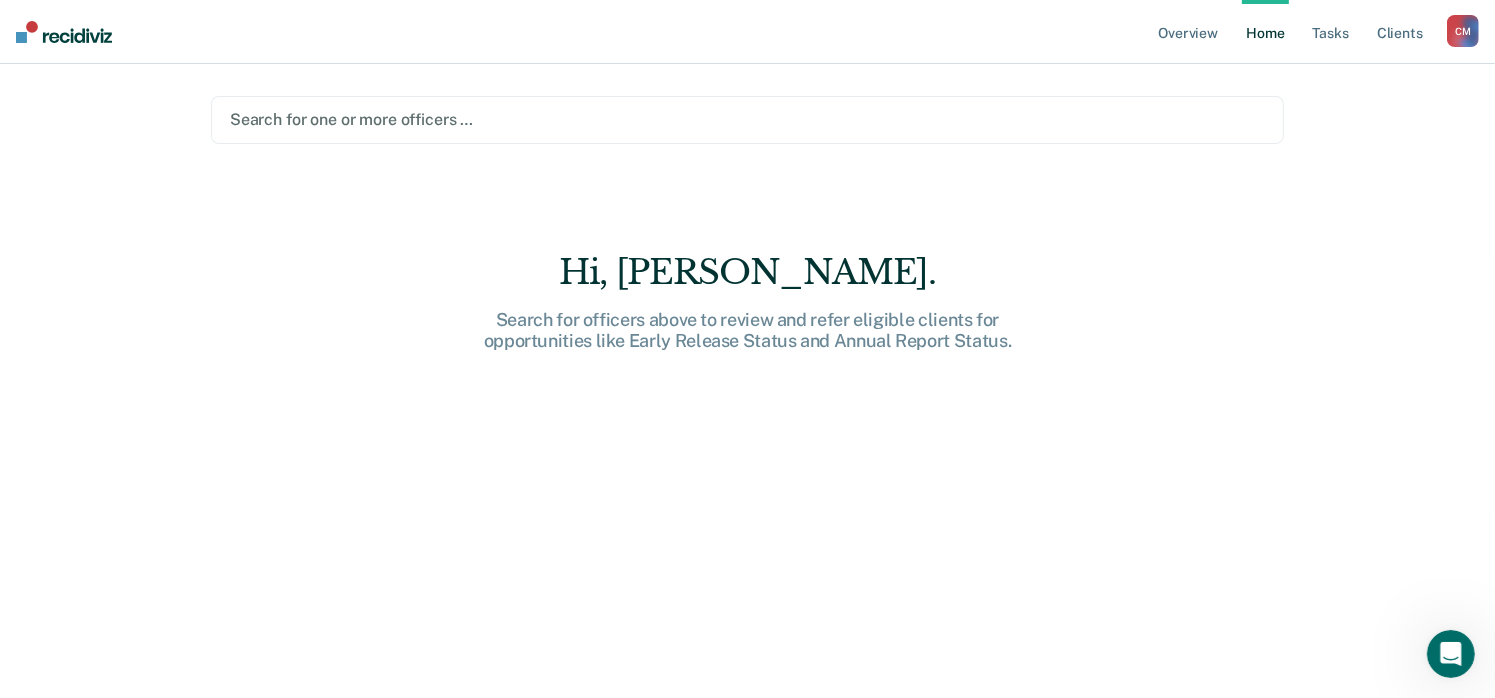 click at bounding box center [747, 119] 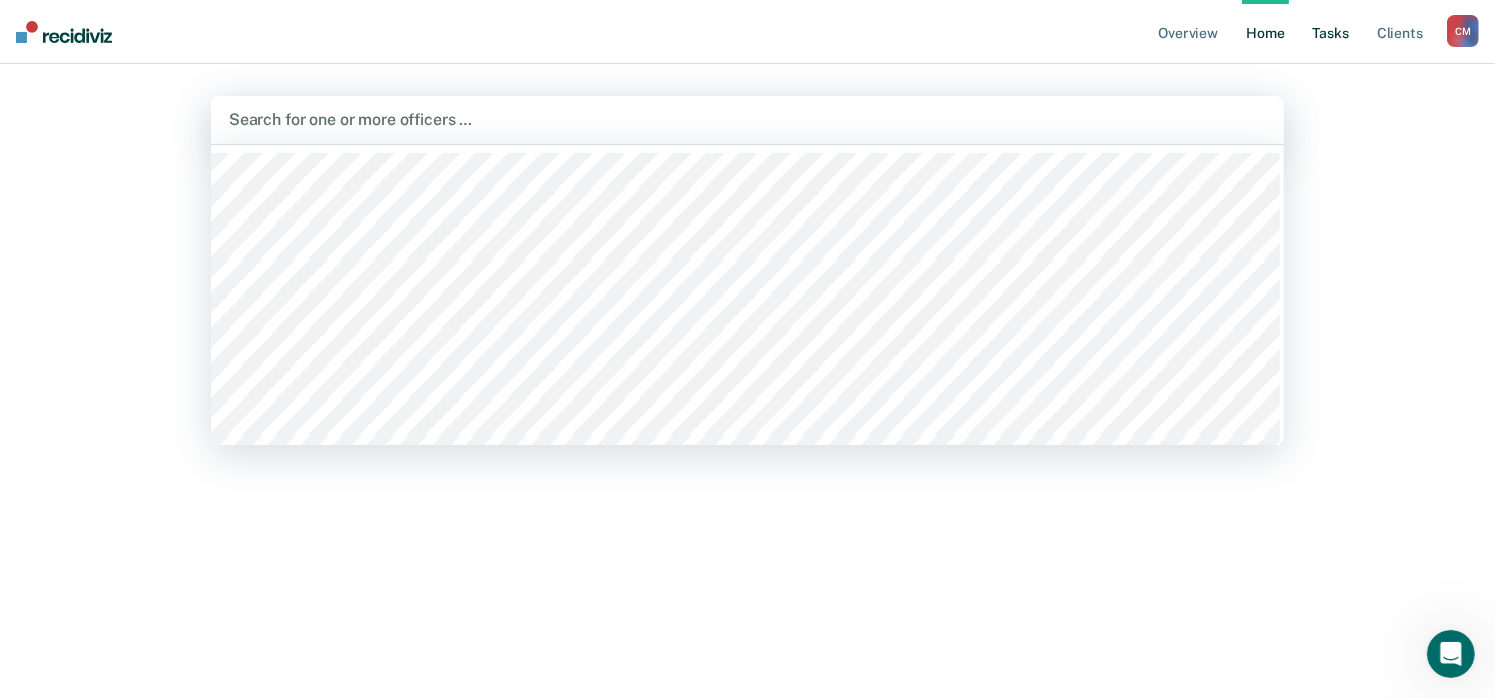 click on "Tasks" at bounding box center [1331, 32] 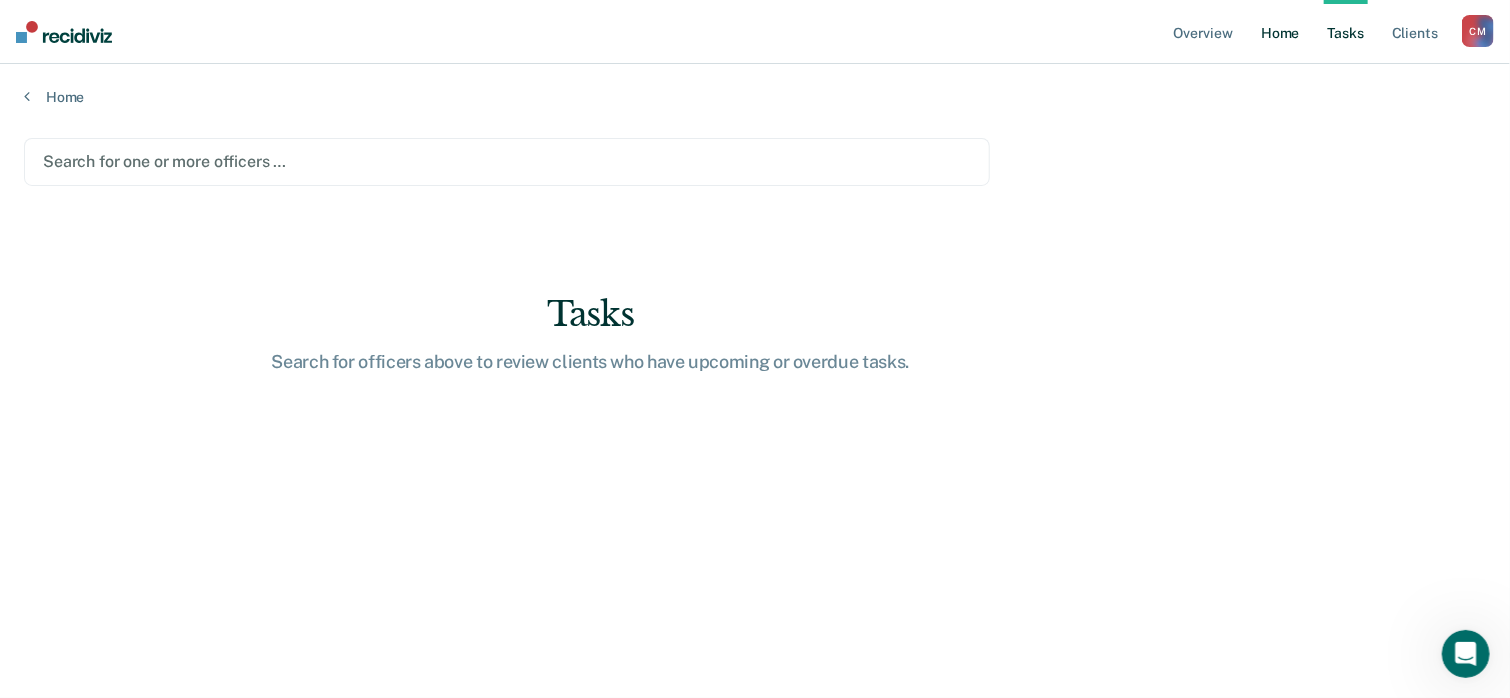 click on "Home" at bounding box center [1280, 32] 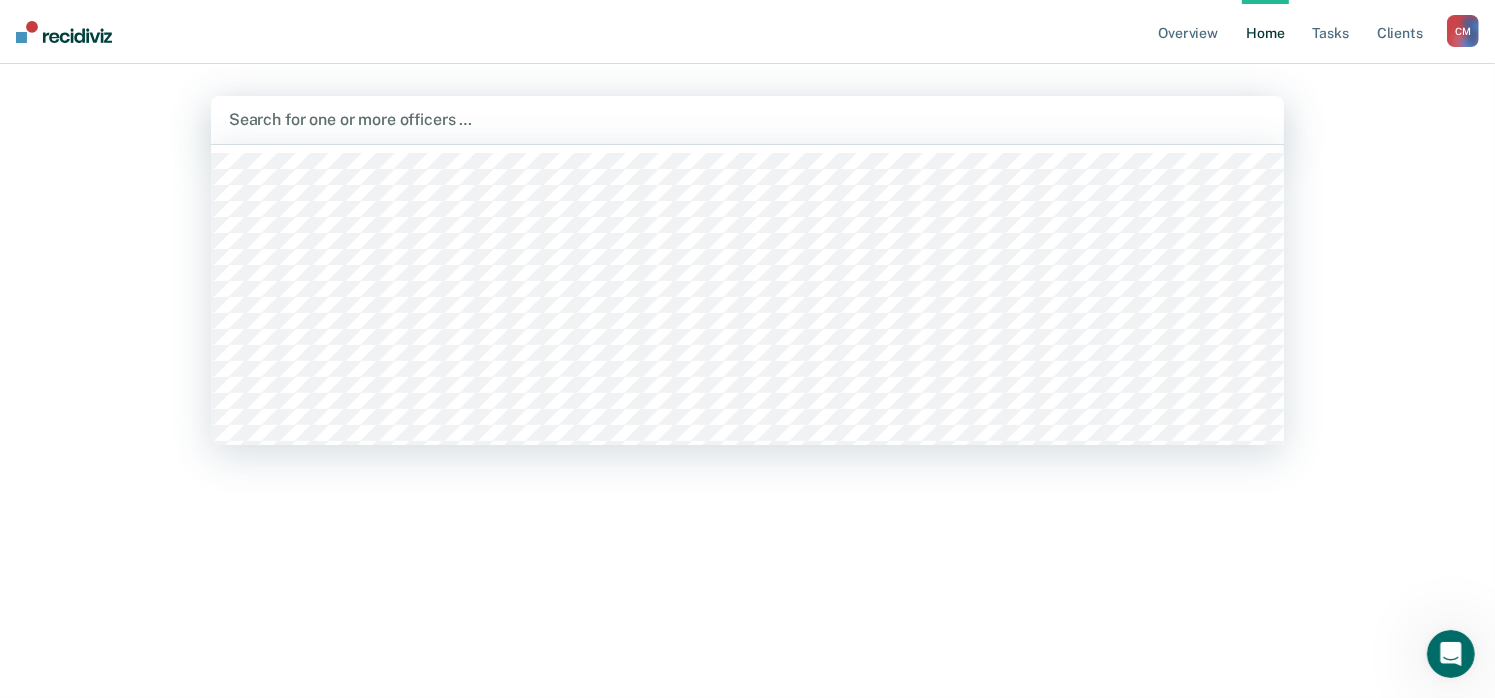 click at bounding box center (747, 119) 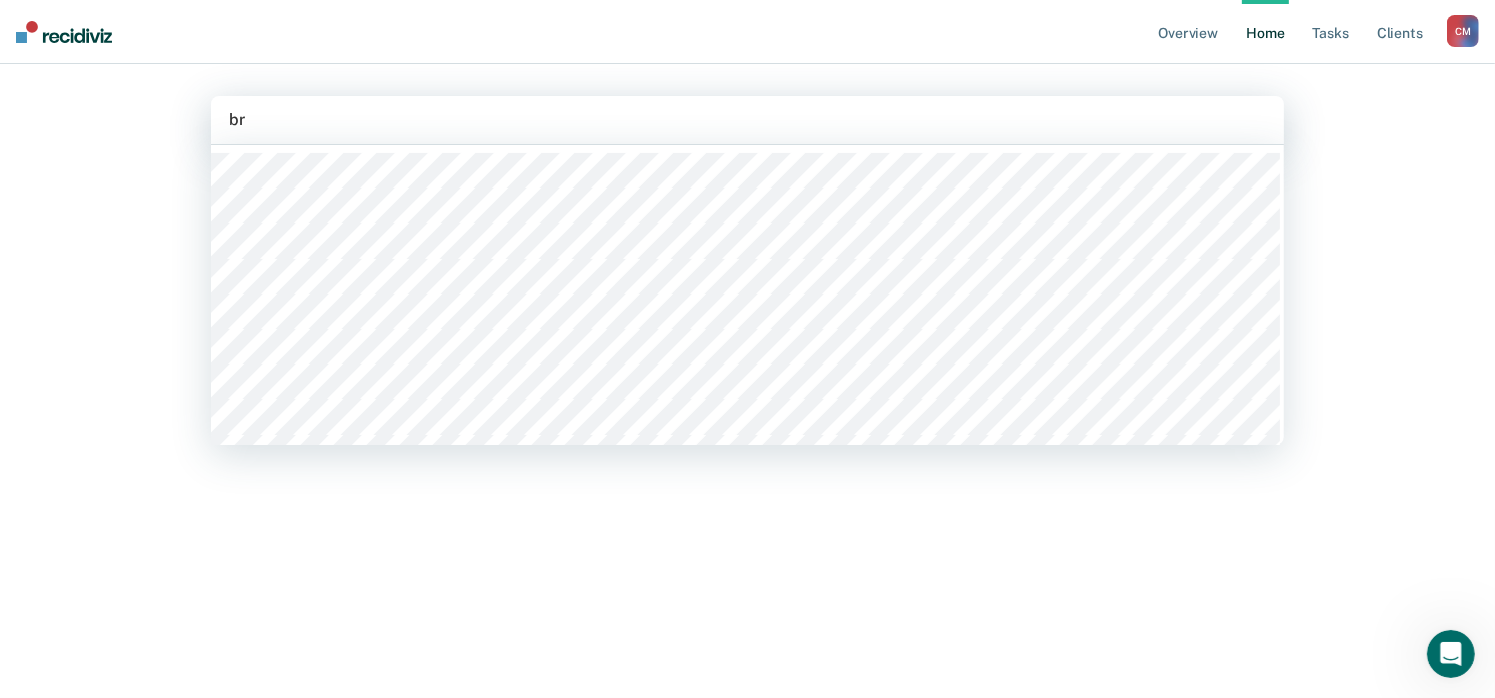 type on "bre" 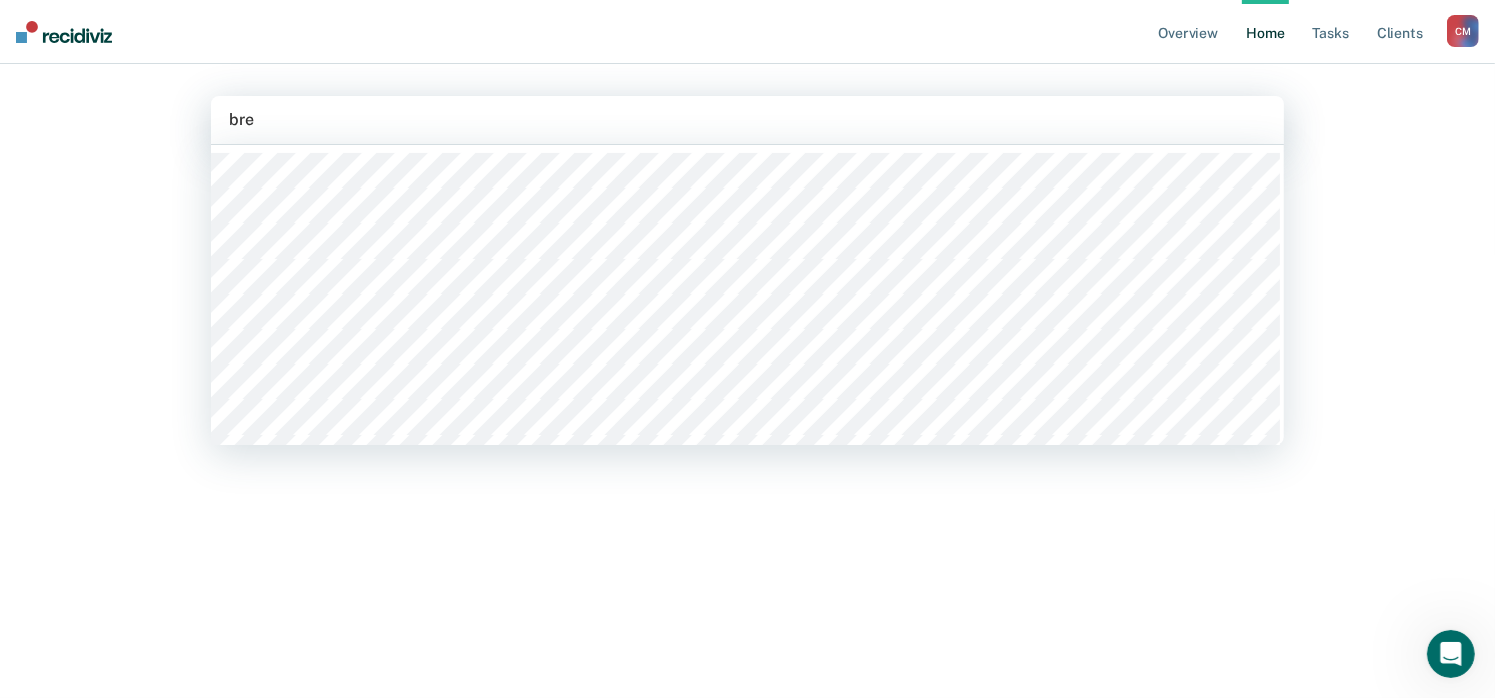 type 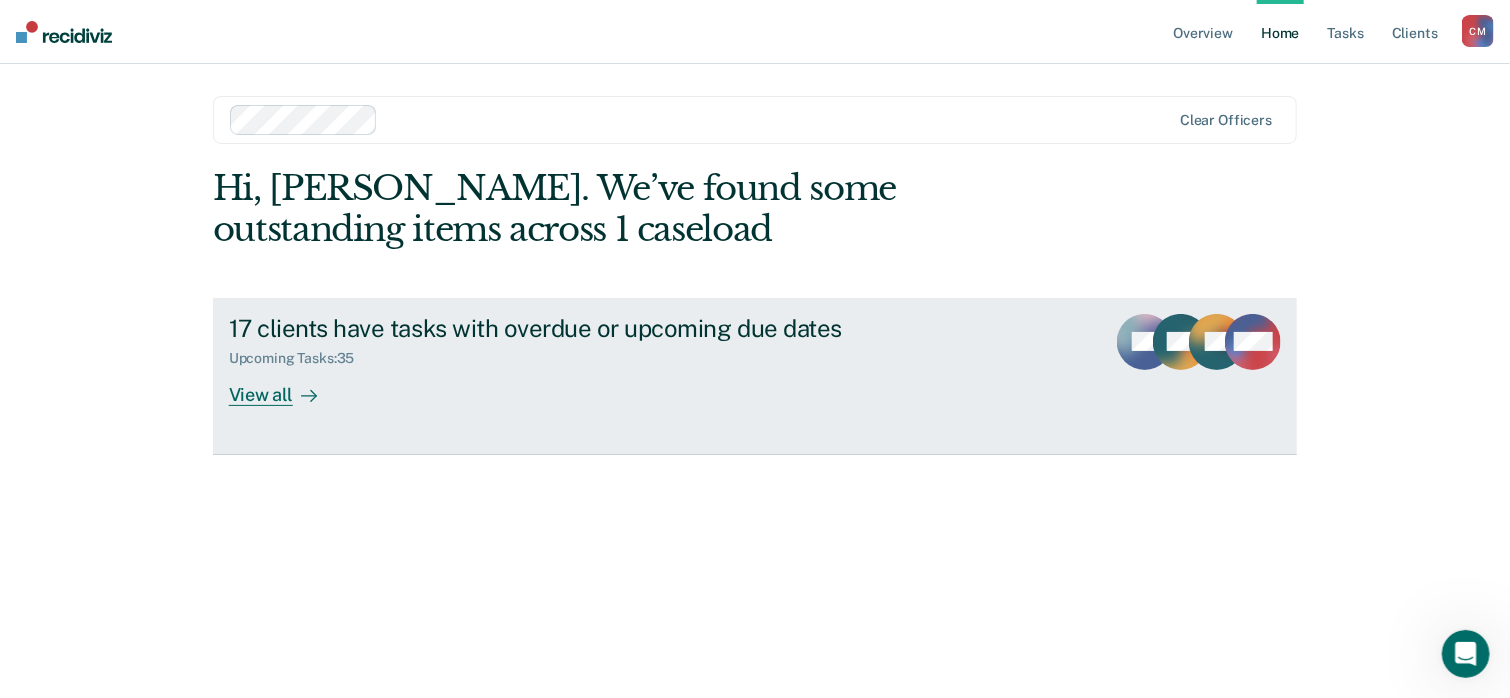 click on "View all" at bounding box center (285, 386) 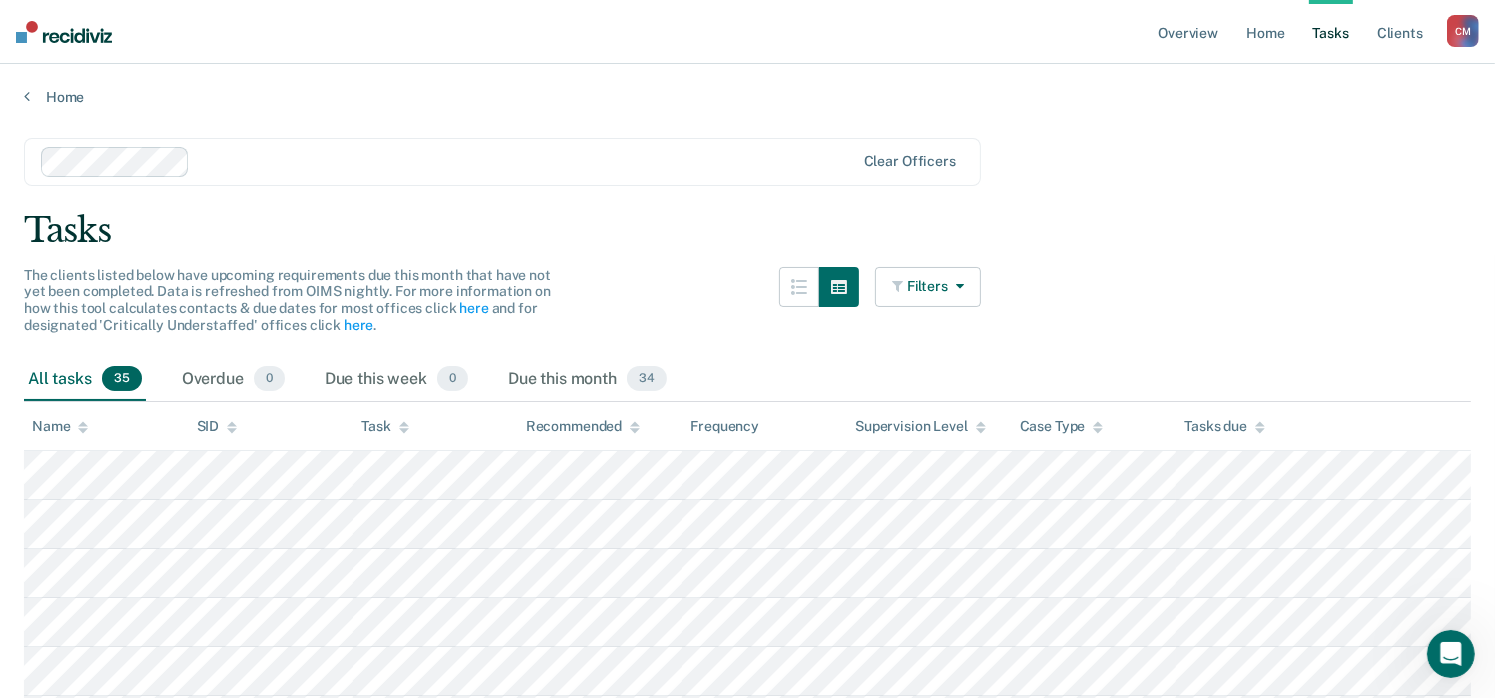 click on "Filters" at bounding box center (928, 287) 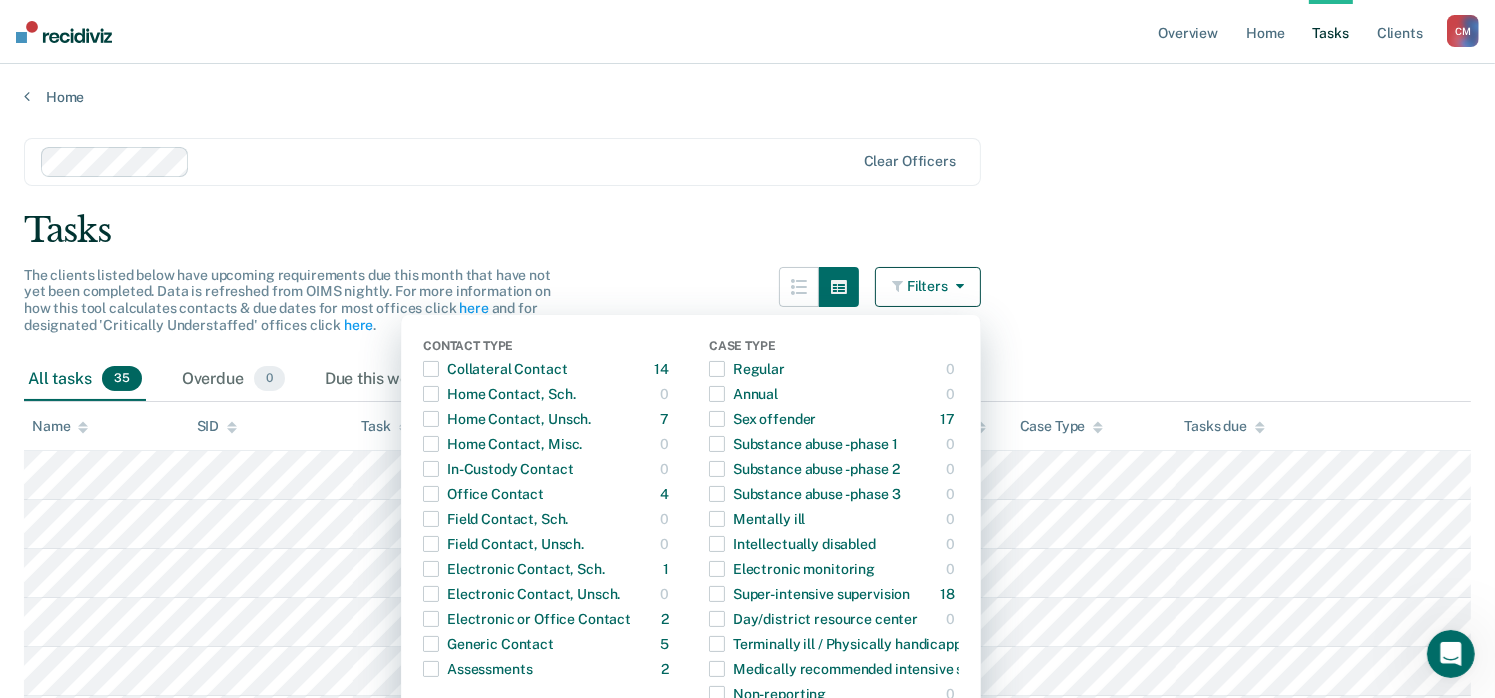 click on "Clear   officers Tasks The clients listed below have upcoming requirements due this month that have not yet been completed. Data is refreshed from OIMS nightly. For more information on how this tool calculates contacts & due dates for most offices click   here   and for designated 'Critically Understaffed' offices click   here .  Filters Contact Type Collateral Contact 14 ONLY Home Contact, Sch. 0 ONLY Home Contact, Unsch. 7 ONLY Home Contact, Misc. 0 ONLY In-Custody Contact 0 ONLY Office Contact 4 ONLY Field Contact, Sch. 0 ONLY Field Contact, Unsch. 0 ONLY Electronic Contact, Sch. 1 ONLY Electronic Contact, Unsch. 0 ONLY Electronic or Office Contact 2 ONLY Generic Contact 5 ONLY Assessments 2 ONLY Supervision Level Annual 0 ONLY Low 19 ONLY Low-Moderate 3 ONLY Moderate 8 ONLY High 5 ONLY In-custody 0 ONLY Case Type Regular 0 ONLY Annual 0 ONLY Sex offender 17 ONLY Substance abuse - phase 1 0 ONLY Substance abuse - phase 2 0 ONLY Substance abuse - phase 3 0 ONLY Mentally ill 0 ONLY Intellectually disabled 0" at bounding box center [747, 1173] 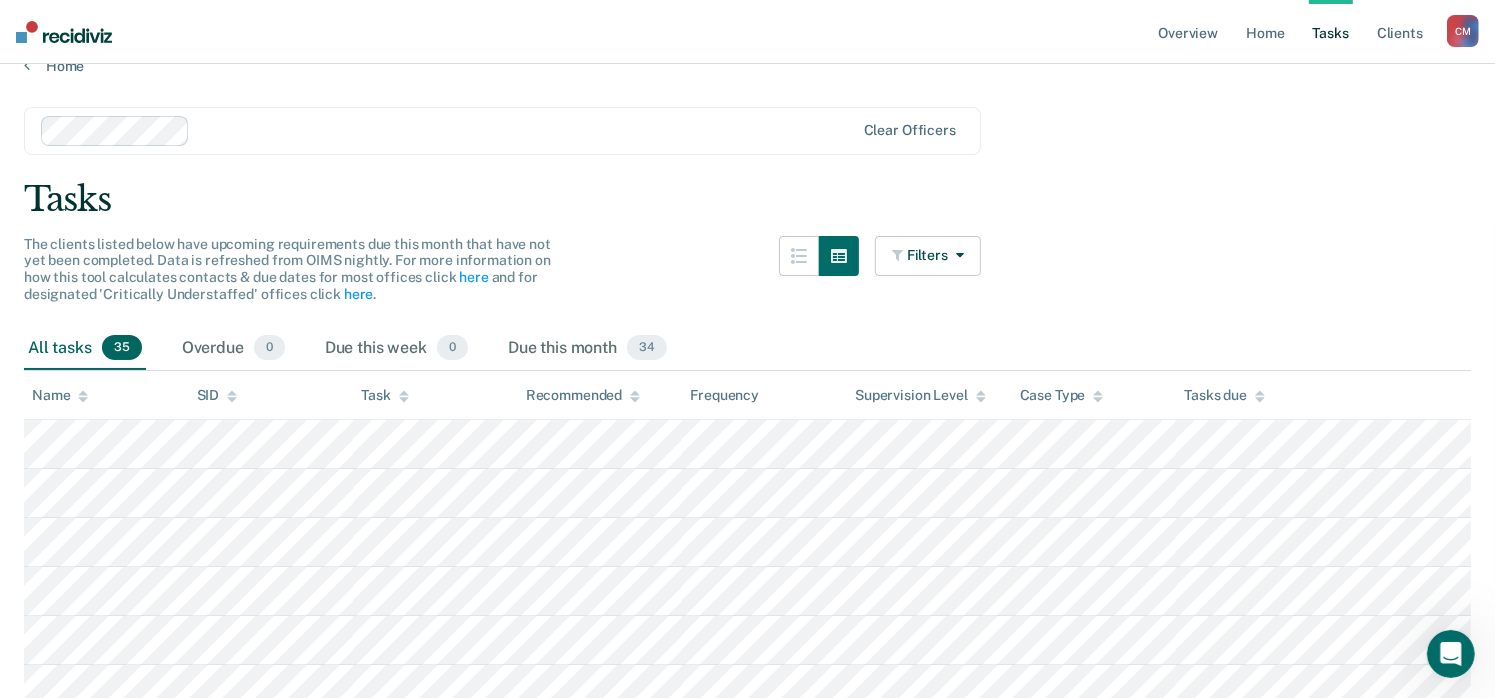 scroll, scrollTop: 0, scrollLeft: 0, axis: both 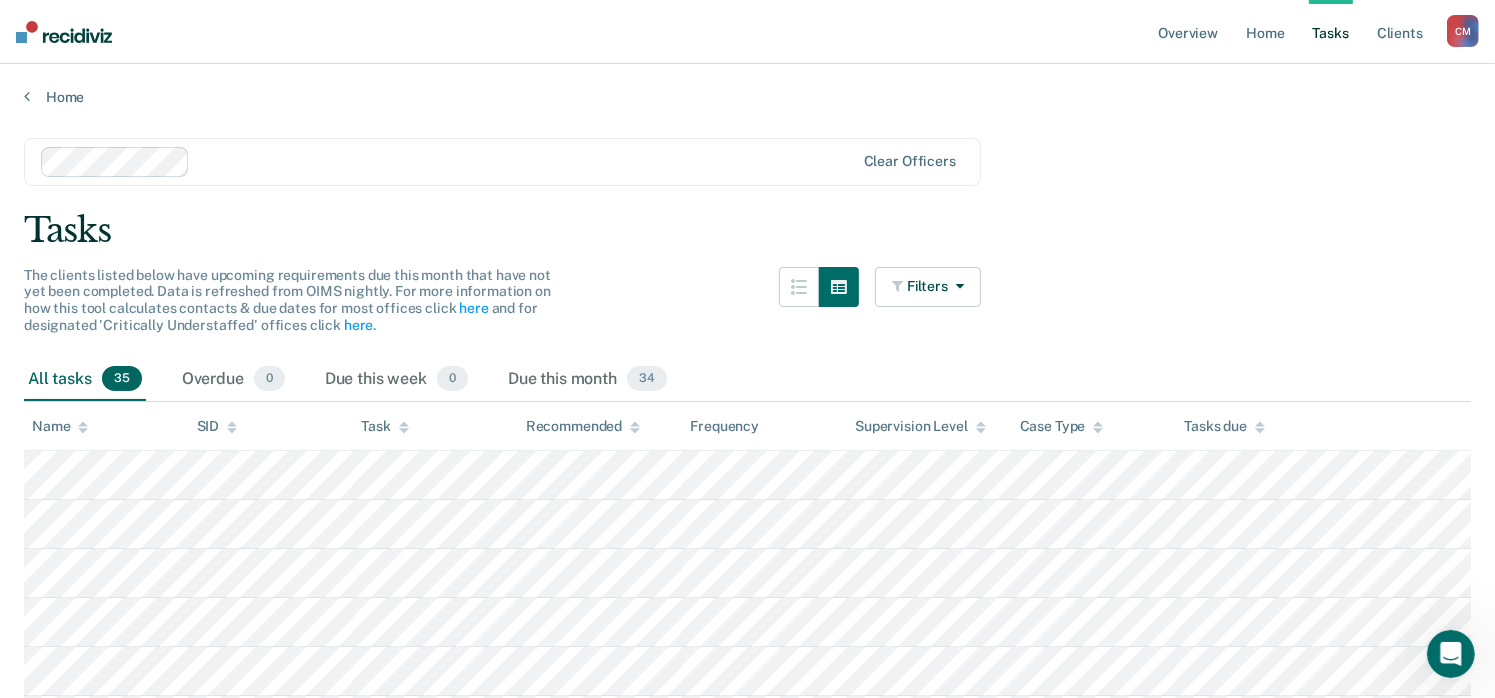 click on "Tasks" at bounding box center [747, 230] 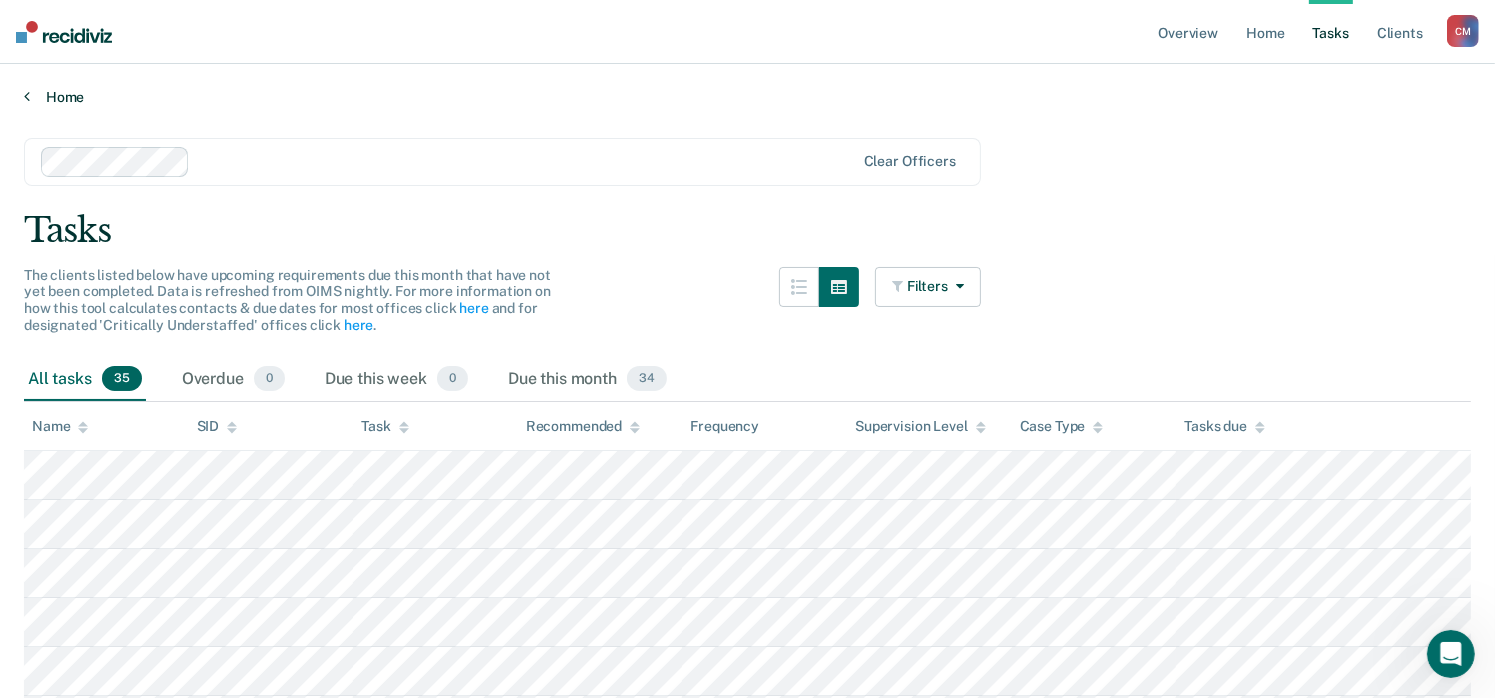 click on "Home" at bounding box center (747, 97) 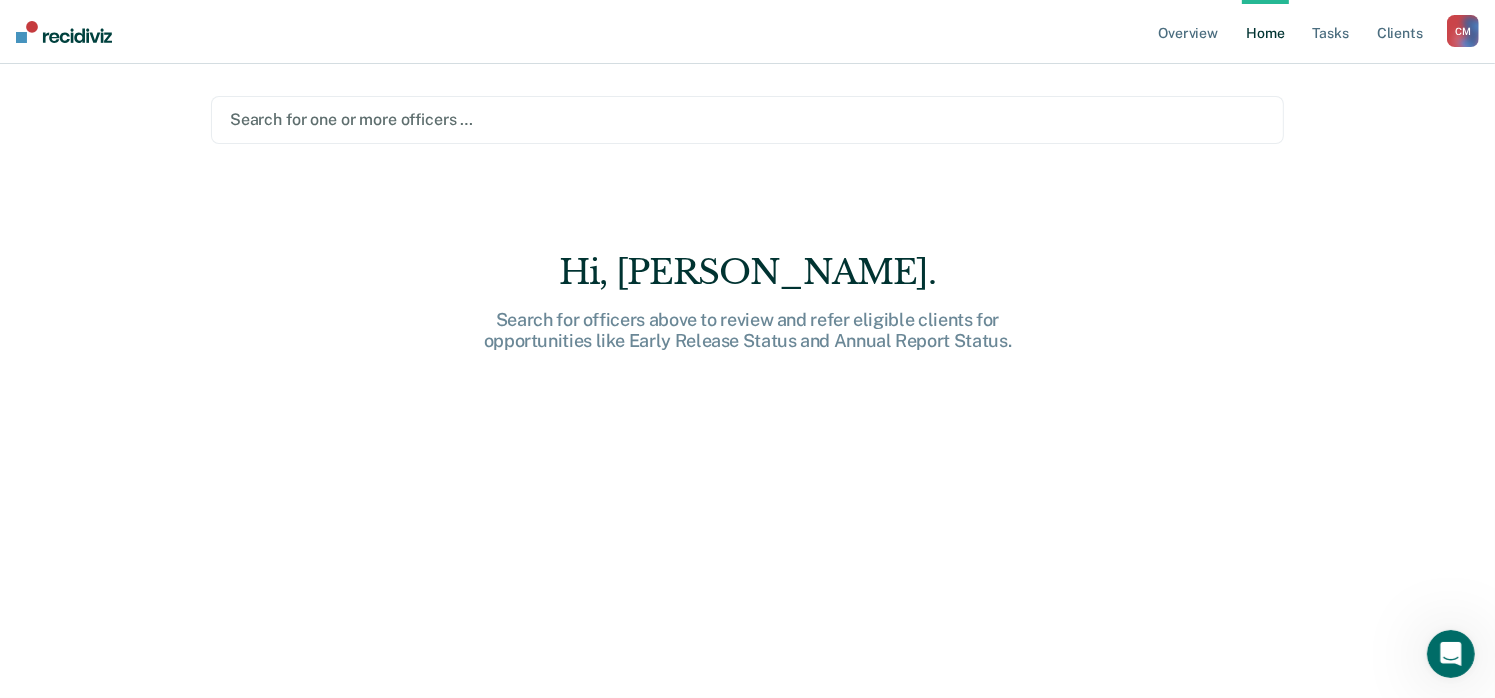 click on "Home" at bounding box center [1265, 32] 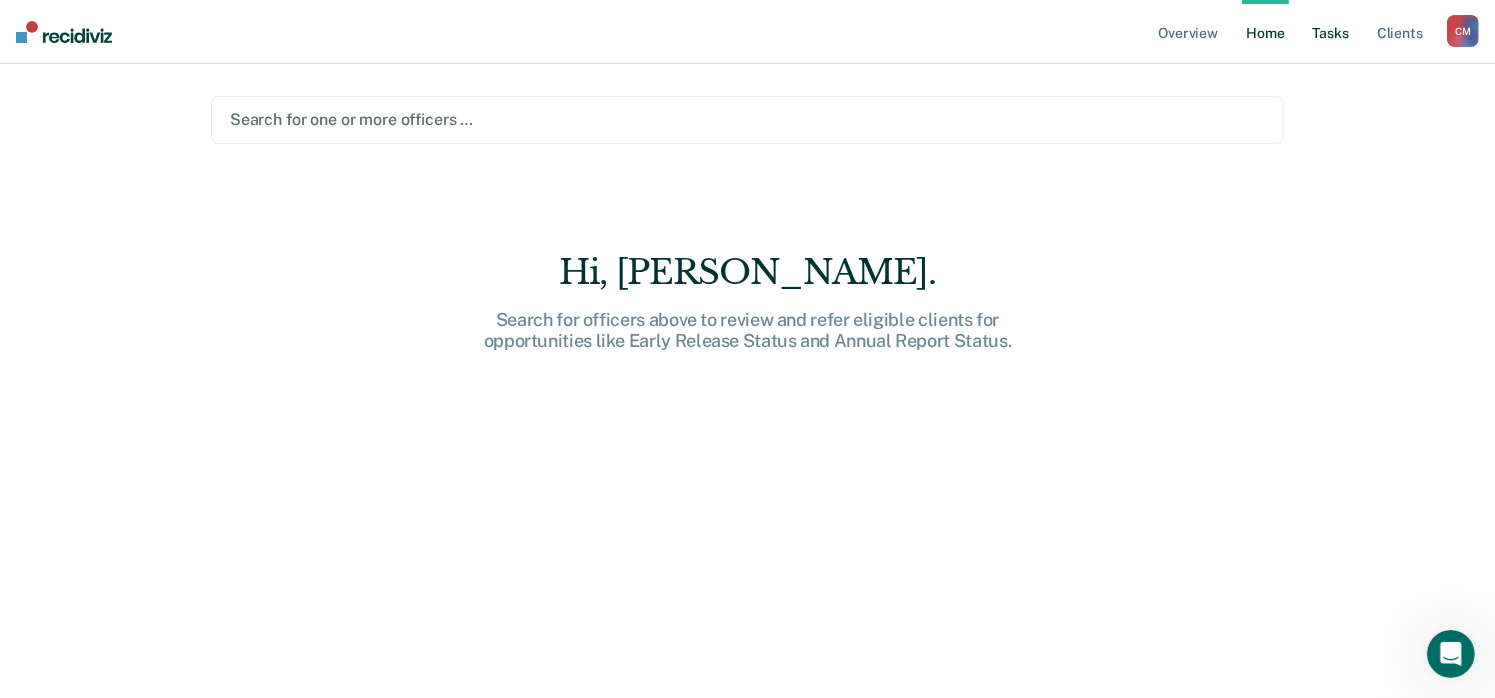 click on "Tasks" at bounding box center [1331, 32] 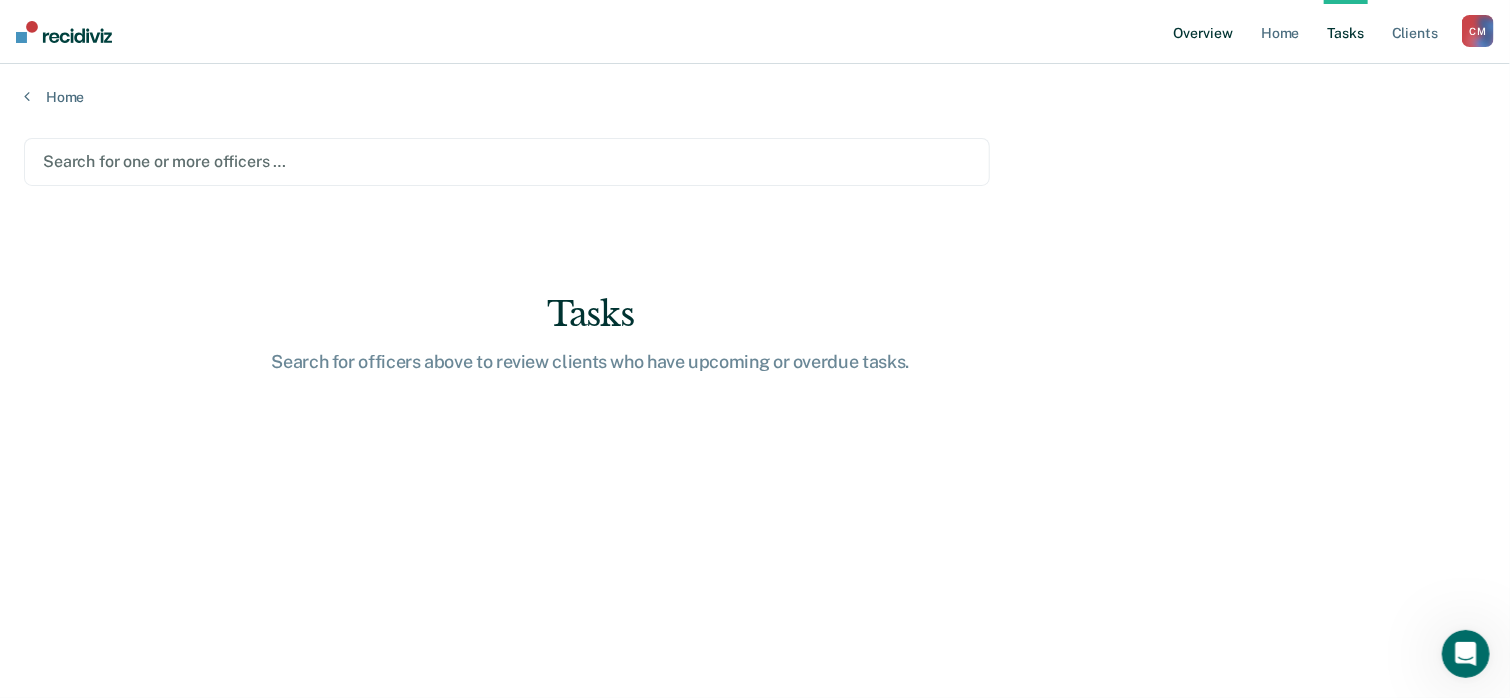 click on "Overview" at bounding box center (1203, 32) 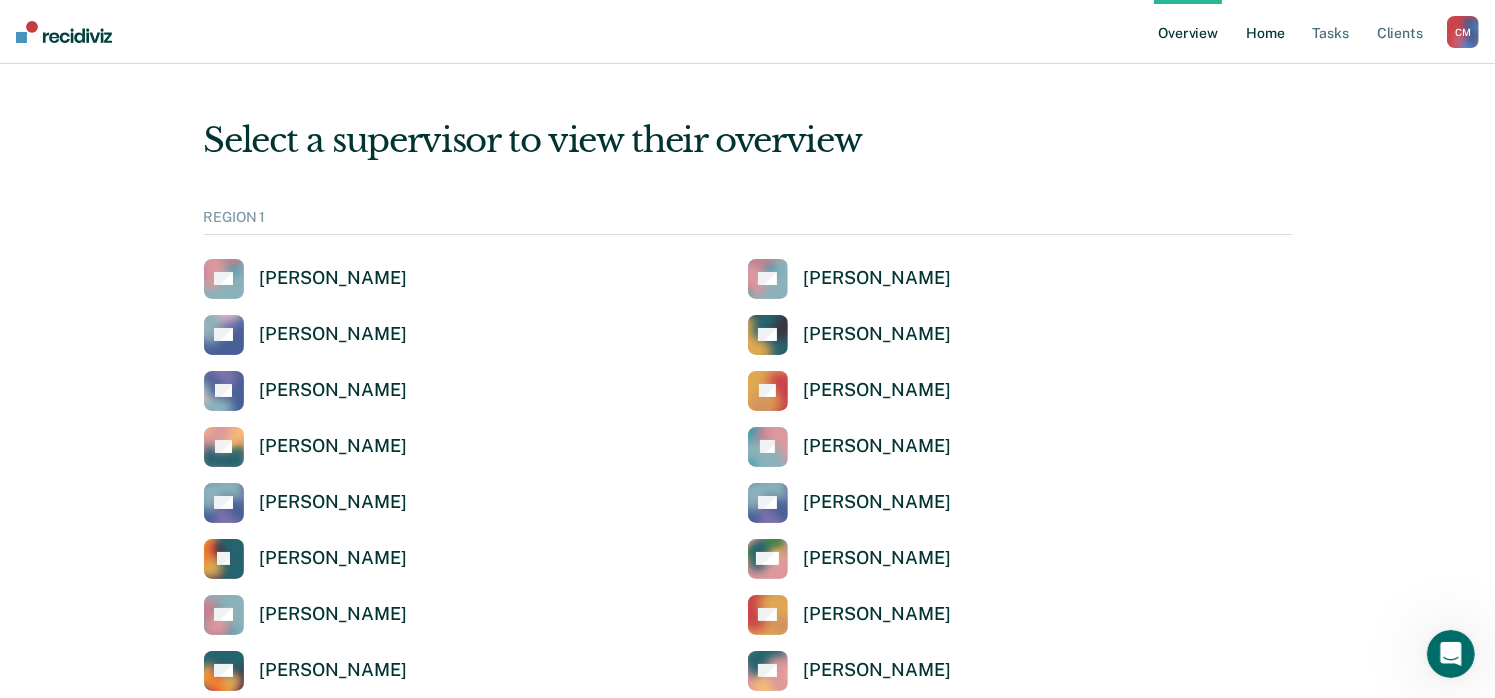 click on "Home" at bounding box center (1265, 32) 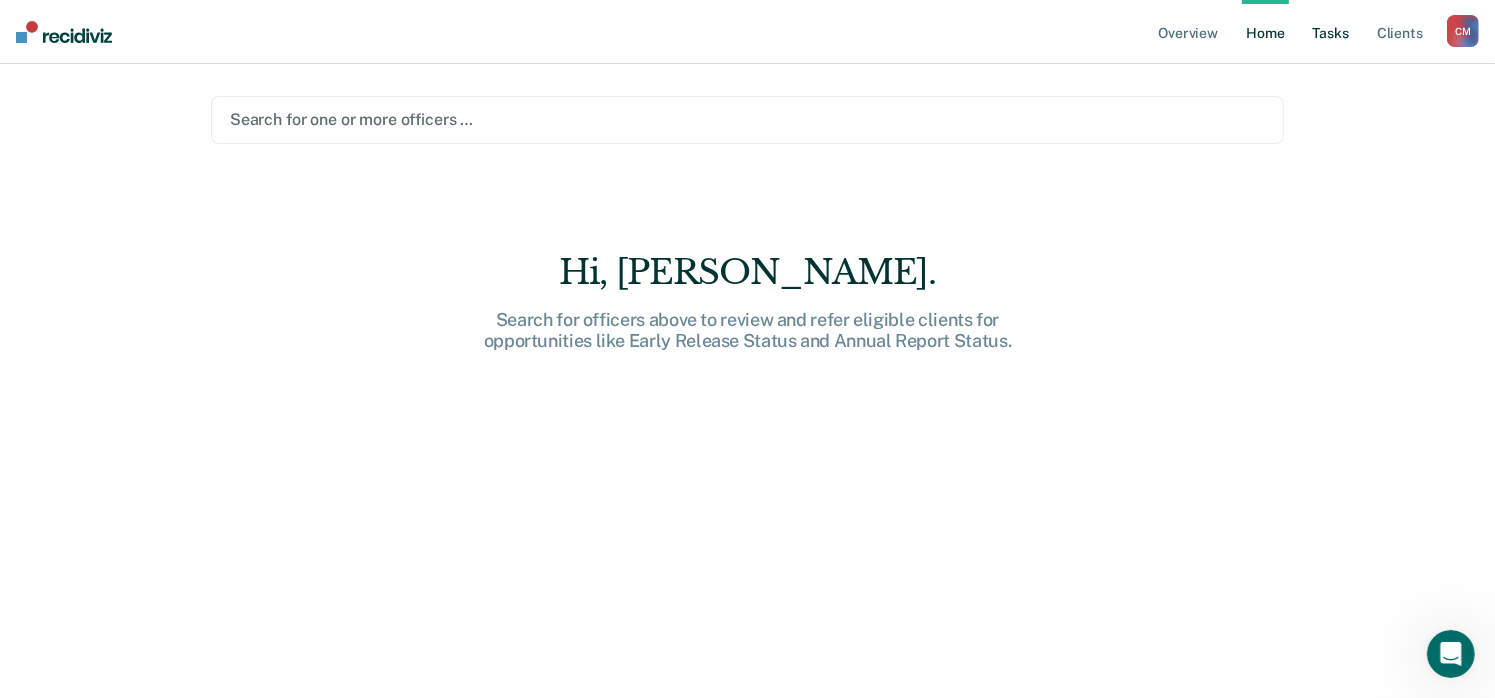 click on "Tasks" at bounding box center [1331, 32] 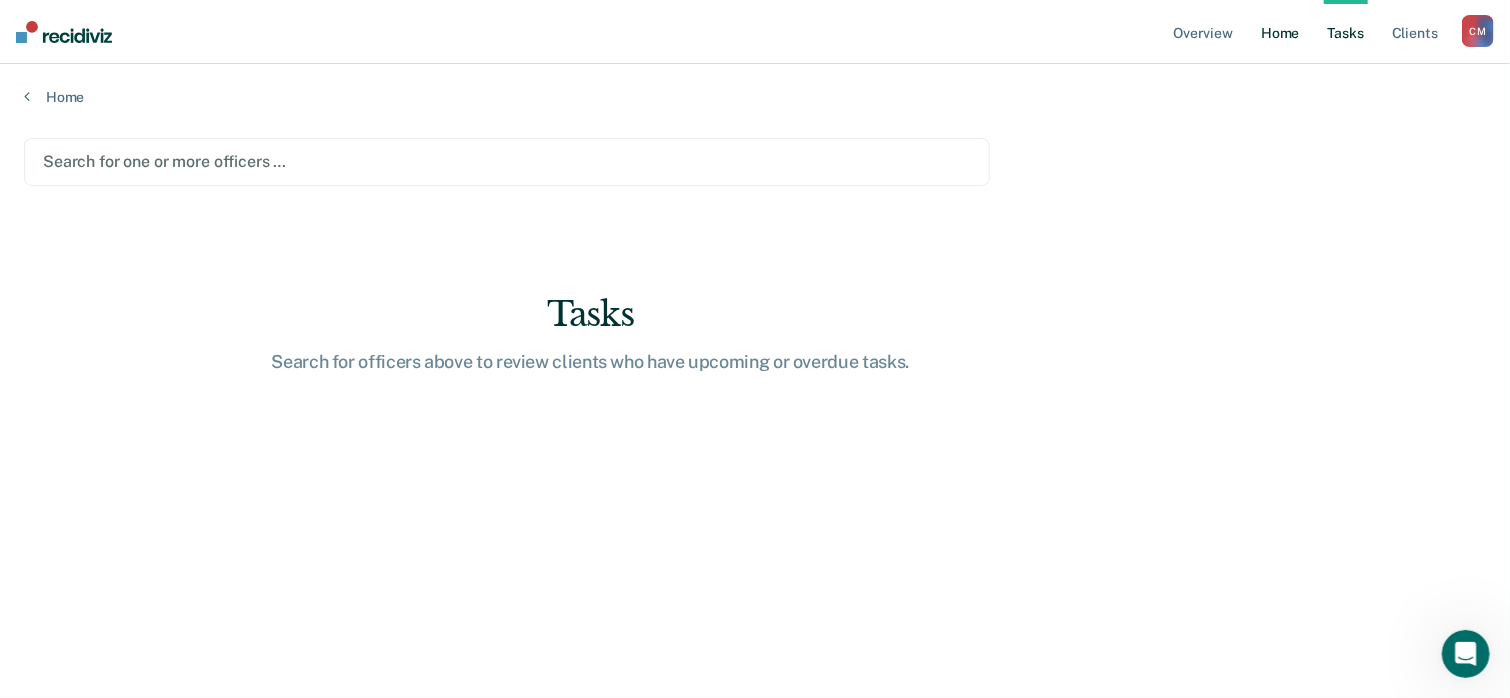 click on "Home" at bounding box center [1280, 32] 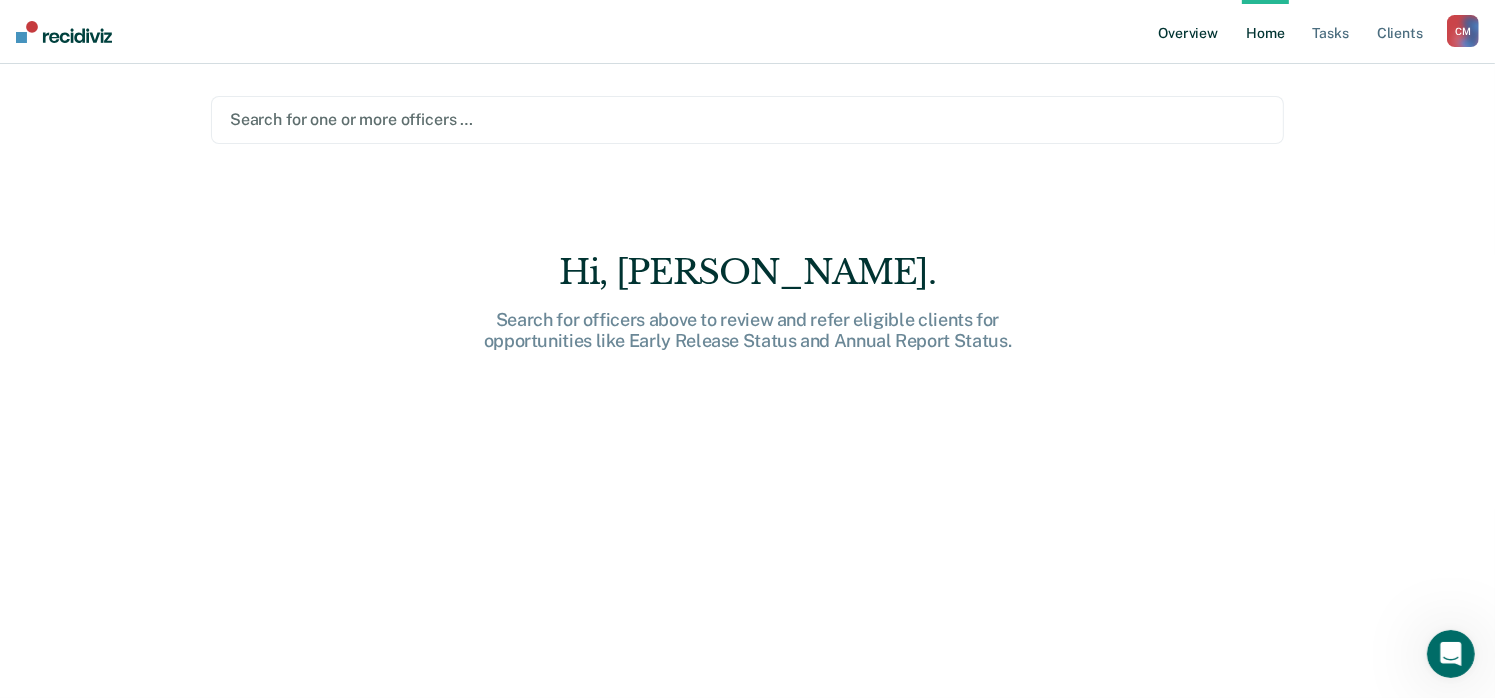 click on "Overview" at bounding box center (1188, 32) 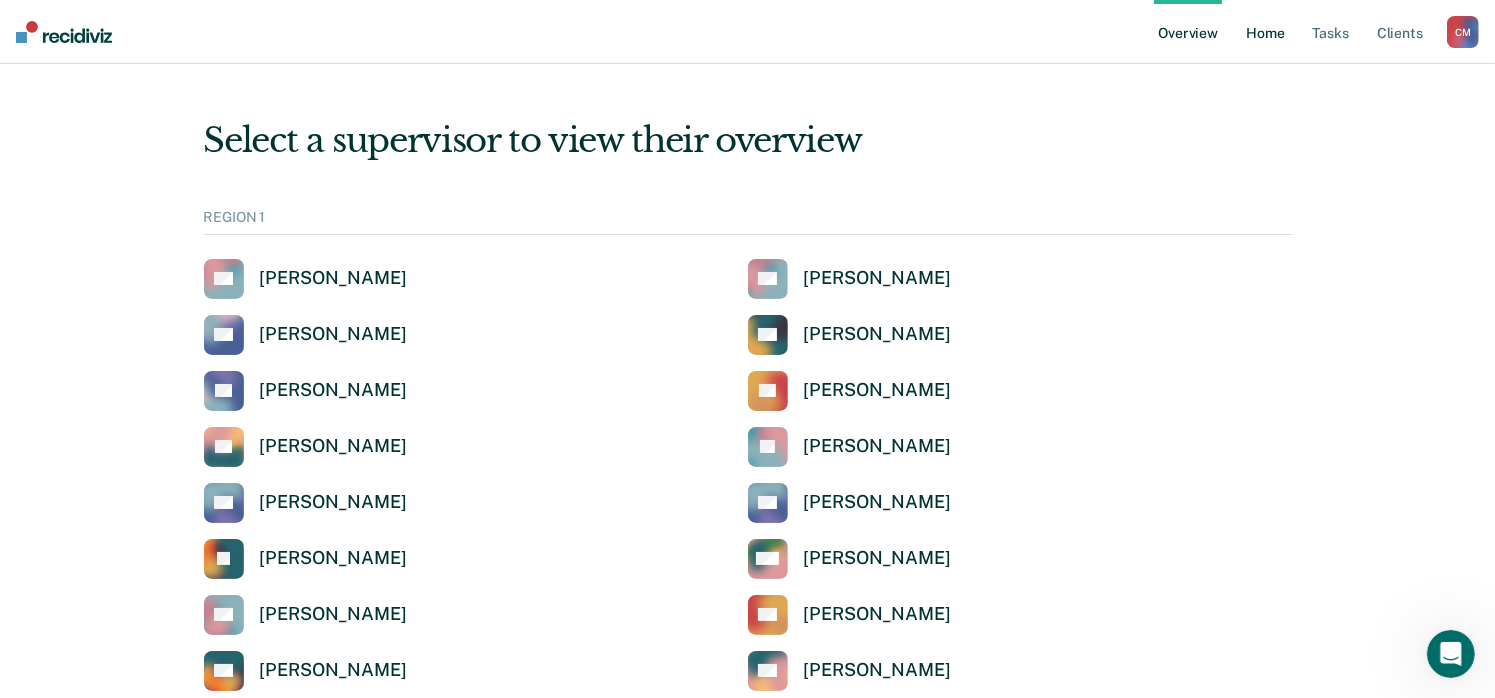 click on "Home" at bounding box center [1265, 32] 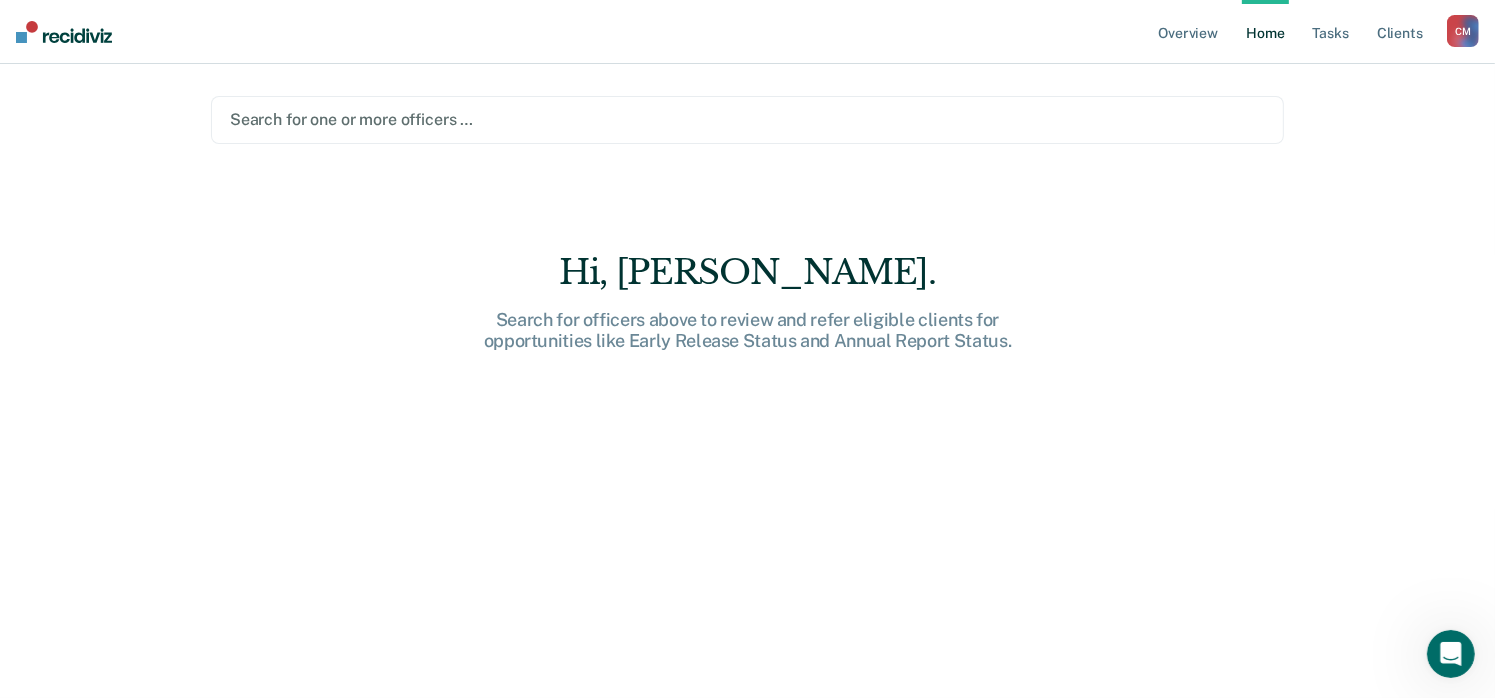 click on "Home" at bounding box center [1265, 32] 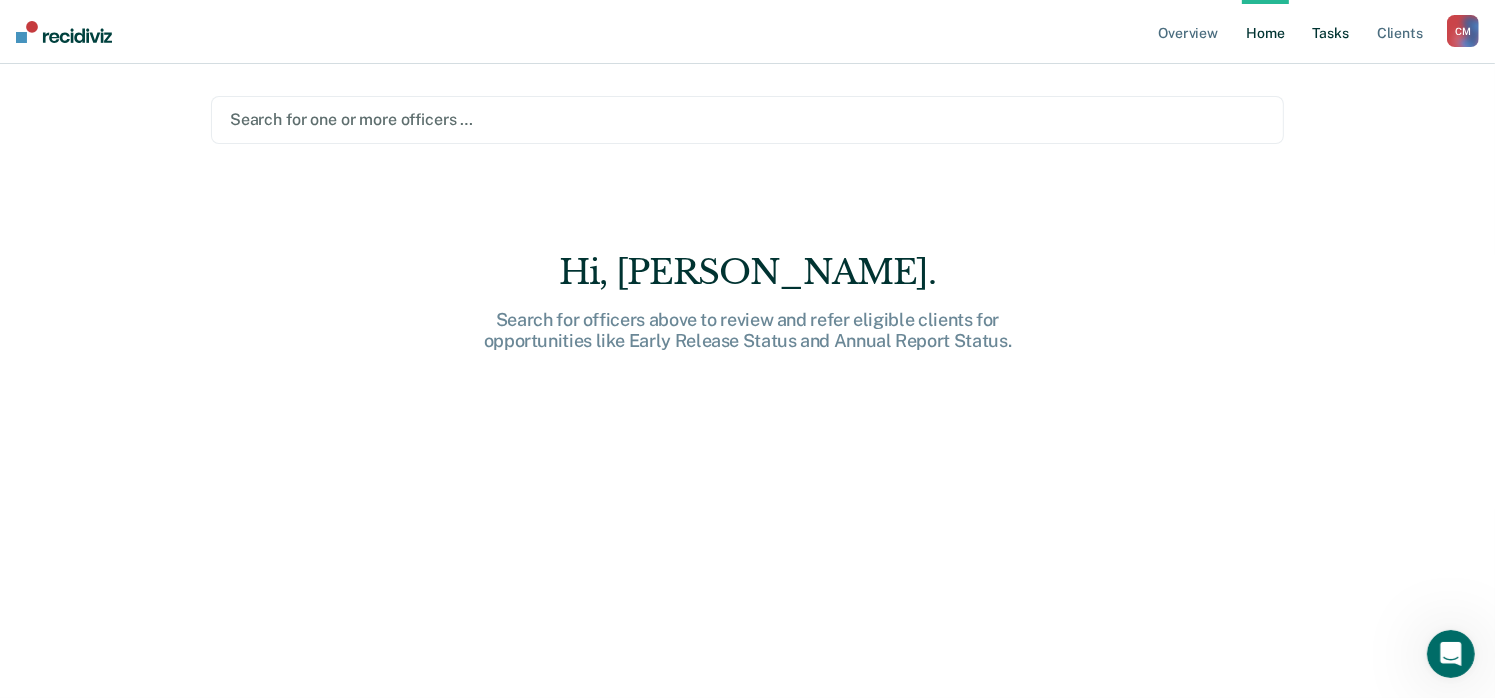 click on "Tasks" at bounding box center [1331, 32] 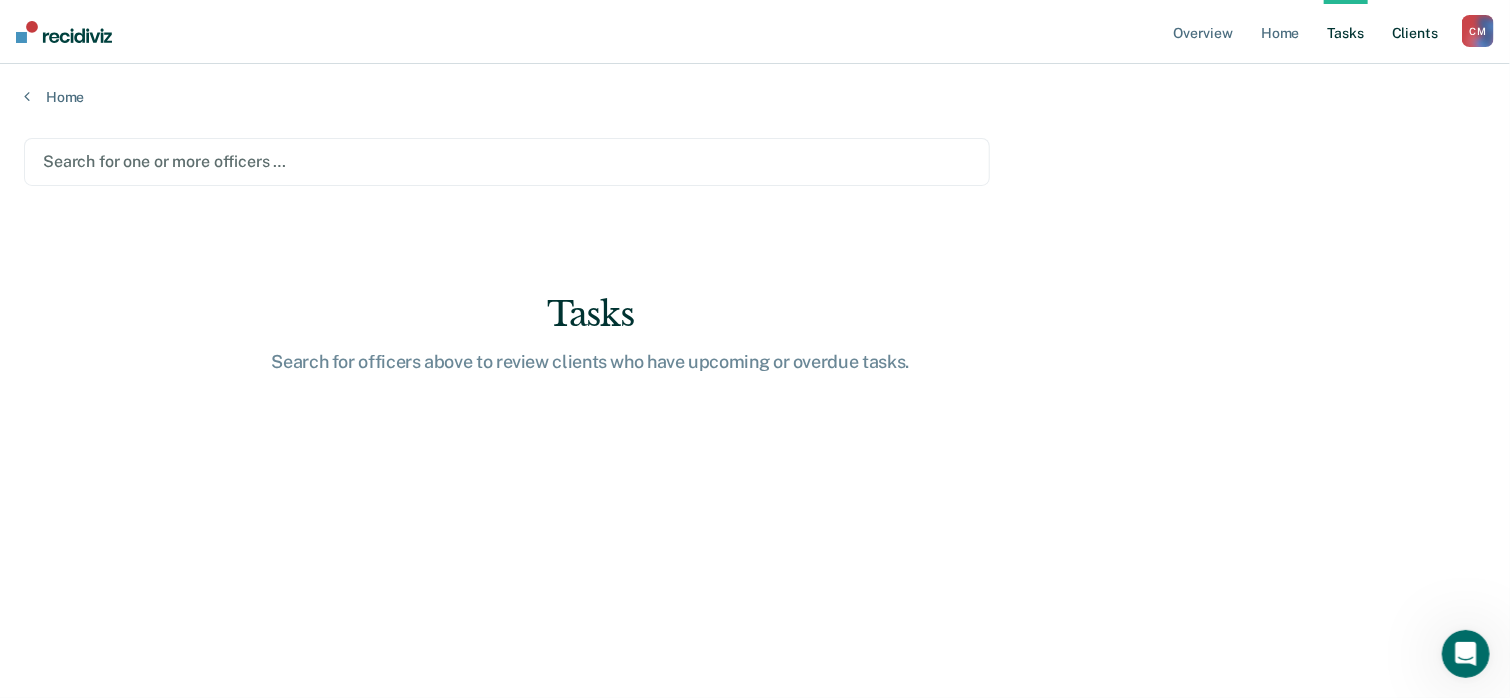 click on "Client s" at bounding box center [1415, 32] 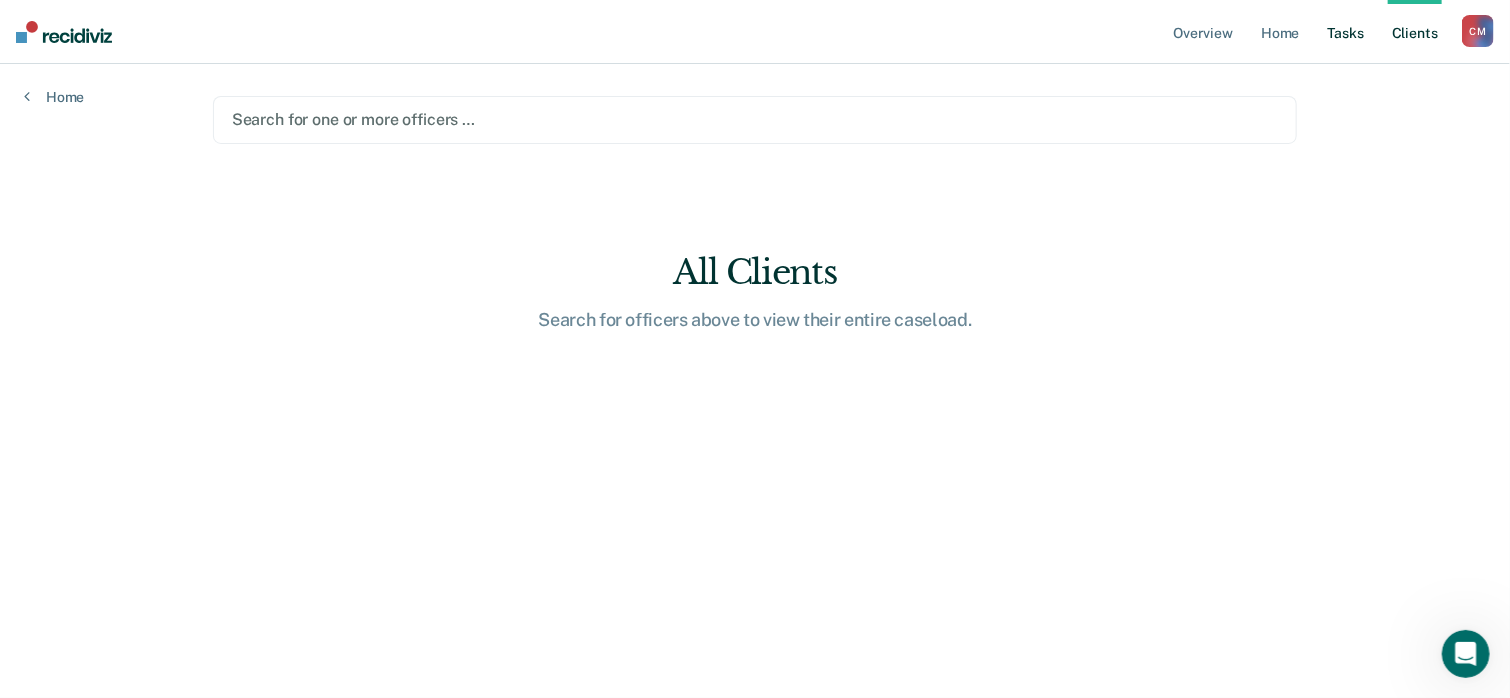 click on "Tasks" at bounding box center (1346, 32) 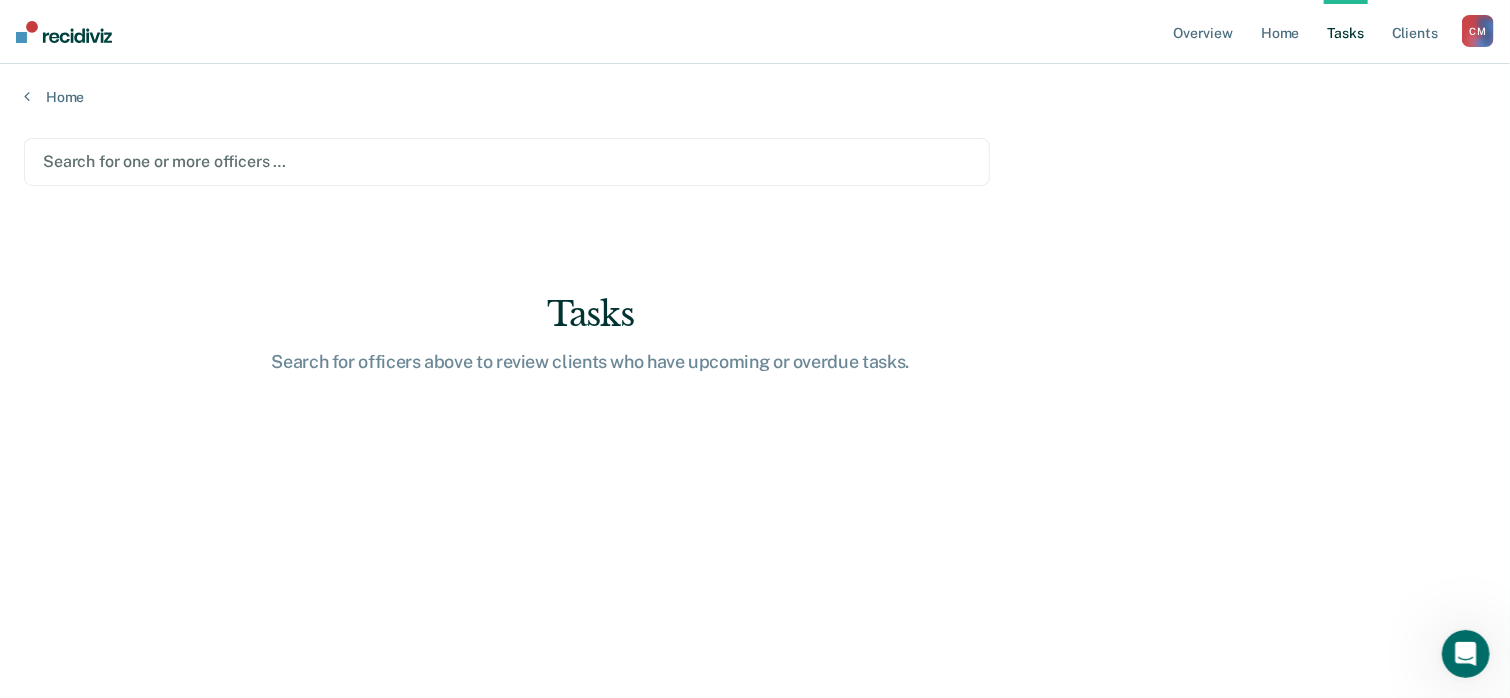 click at bounding box center (507, 161) 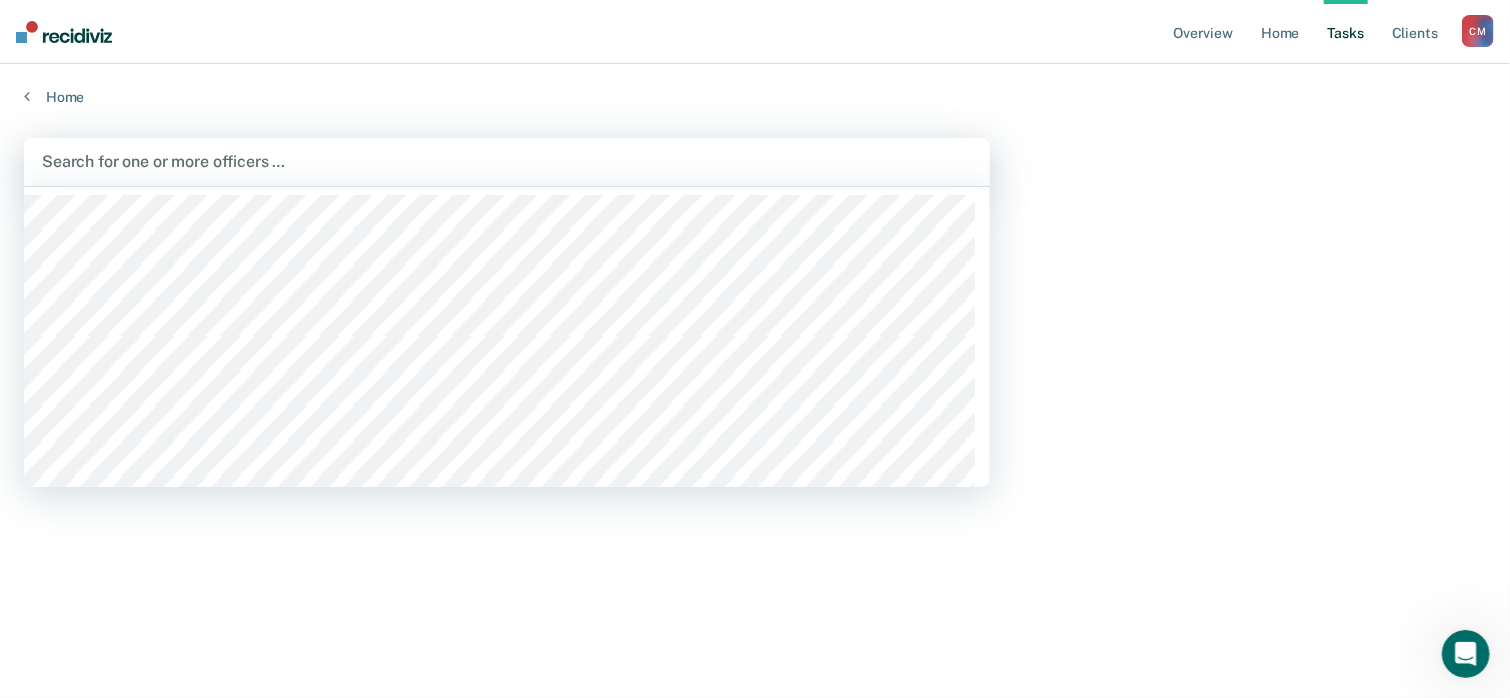click on "1126 results available. Use Up and Down to choose options, press Enter to select the currently focused option, press Escape to exit the menu, press Tab to select the option and exit the menu. Search for one or more officers … Tasks Search for officers above to review clients who have upcoming or overdue tasks." at bounding box center (755, 399) 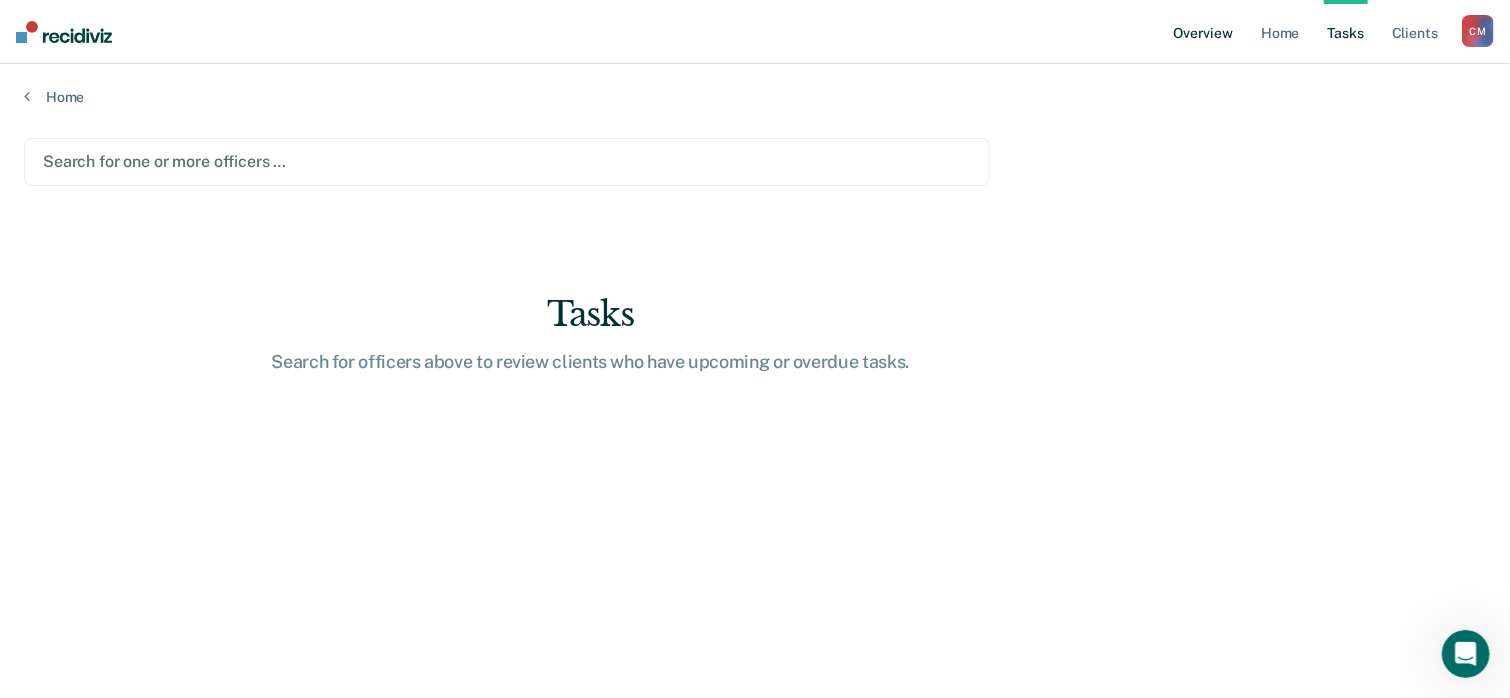 click on "Overview" at bounding box center [1203, 32] 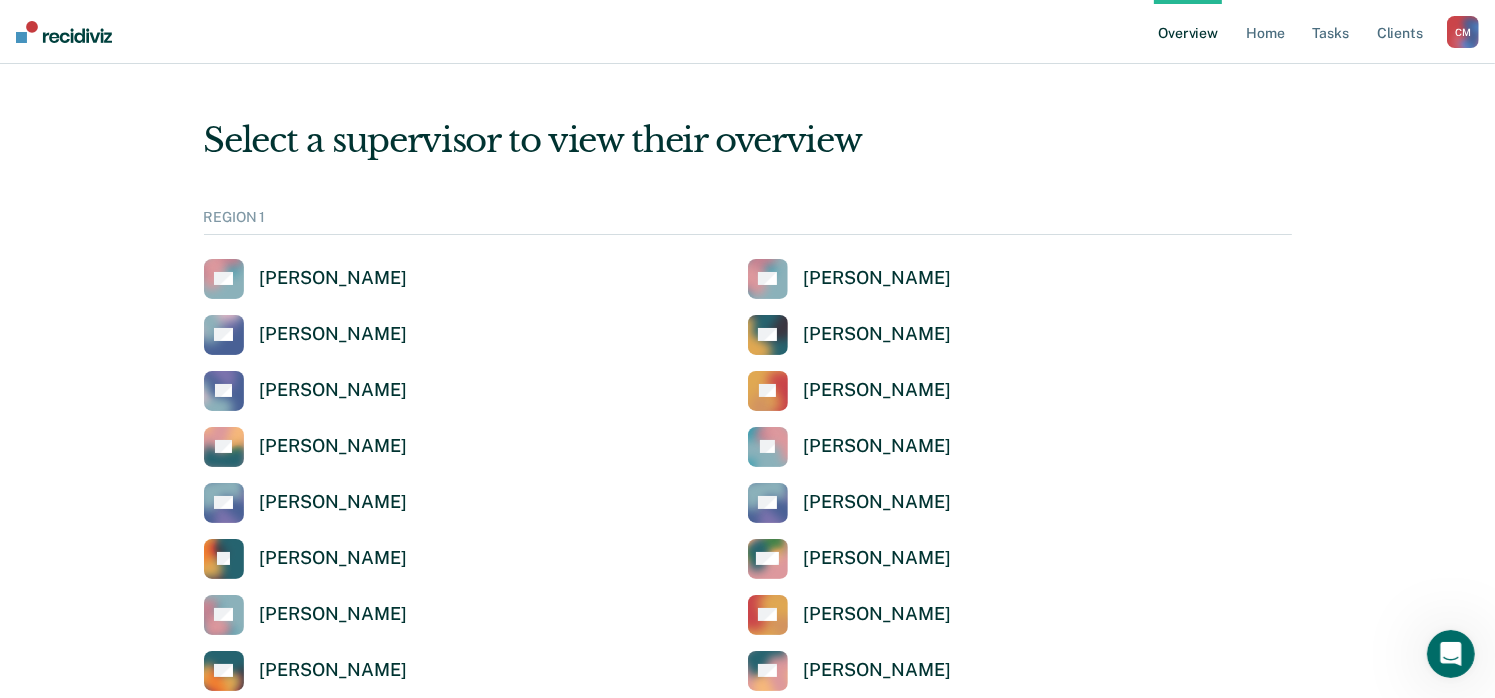 click on "Select a supervisor to view their overview REGION 1 AS [PERSON_NAME] AG [PERSON_NAME] AR [PERSON_NAME] AC [PERSON_NAME] AL [PERSON_NAME] CT [PERSON_NAME] ED [PERSON_NAME] JD [PERSON_NAME] KB [PERSON_NAME] KB [PERSON_NAME] [PERSON_NAME] MH [PERSON_NAME] RN [PERSON_NAME] RK [PERSON_NAME] SC [PERSON_NAME] SB [PERSON_NAME] SW [PERSON_NAME] TB Tamiya Bridges REGION 2 AM [PERSON_NAME] AB [PERSON_NAME] AM [PERSON_NAME] AO [PERSON_NAME] AS [PERSON_NAME] [PERSON_NAME][GEOGRAPHIC_DATA] BH [PERSON_NAME] CC [PERSON_NAME] CM [PERSON_NAME] CN [PERSON_NAME] CD [PERSON_NAME] [PERSON_NAME] [PERSON_NAME] [PERSON_NAME] DS [PERSON_NAME] [PERSON_NAME] [PERSON_NAME] DC [PERSON_NAME] DW [PERSON_NAME] [PERSON_NAME] [PERSON_NAME] [PERSON_NAME] FF [PERSON_NAME] GB [PERSON_NAME] HN [PERSON_NAME] [PERSON_NAME] [PERSON_NAME] [PERSON_NAME] KV [PERSON_NAME] [PERSON_NAME] [PERSON_NAME] [PERSON_NAME] [PERSON_NAME] KS [PERSON_NAME] KW Kenya [PERSON_NAME] [PERSON_NAME] [PERSON_NAME] LE [PERSON_NAME] [PERSON_NAME] LO" at bounding box center (748, 3086) 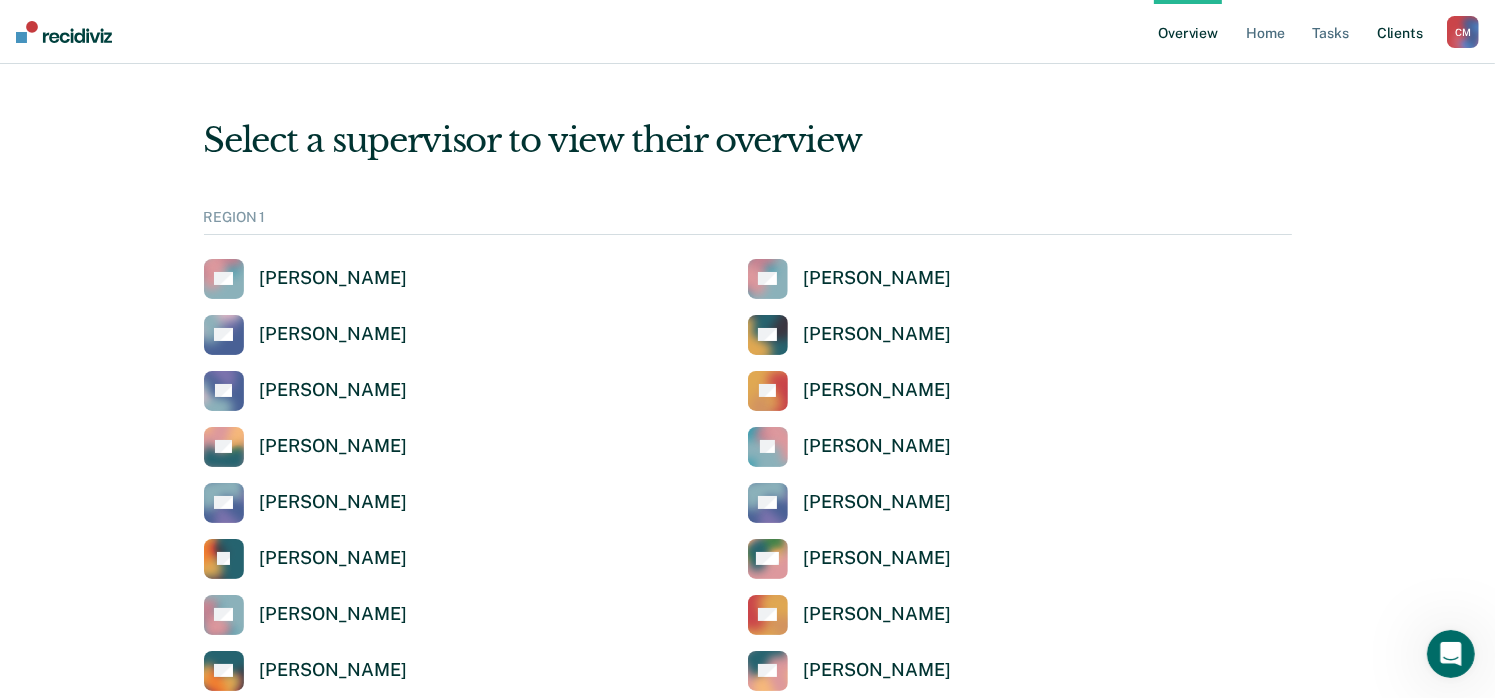 drag, startPoint x: 1360, startPoint y: 97, endPoint x: 1378, endPoint y: 1, distance: 97.67292 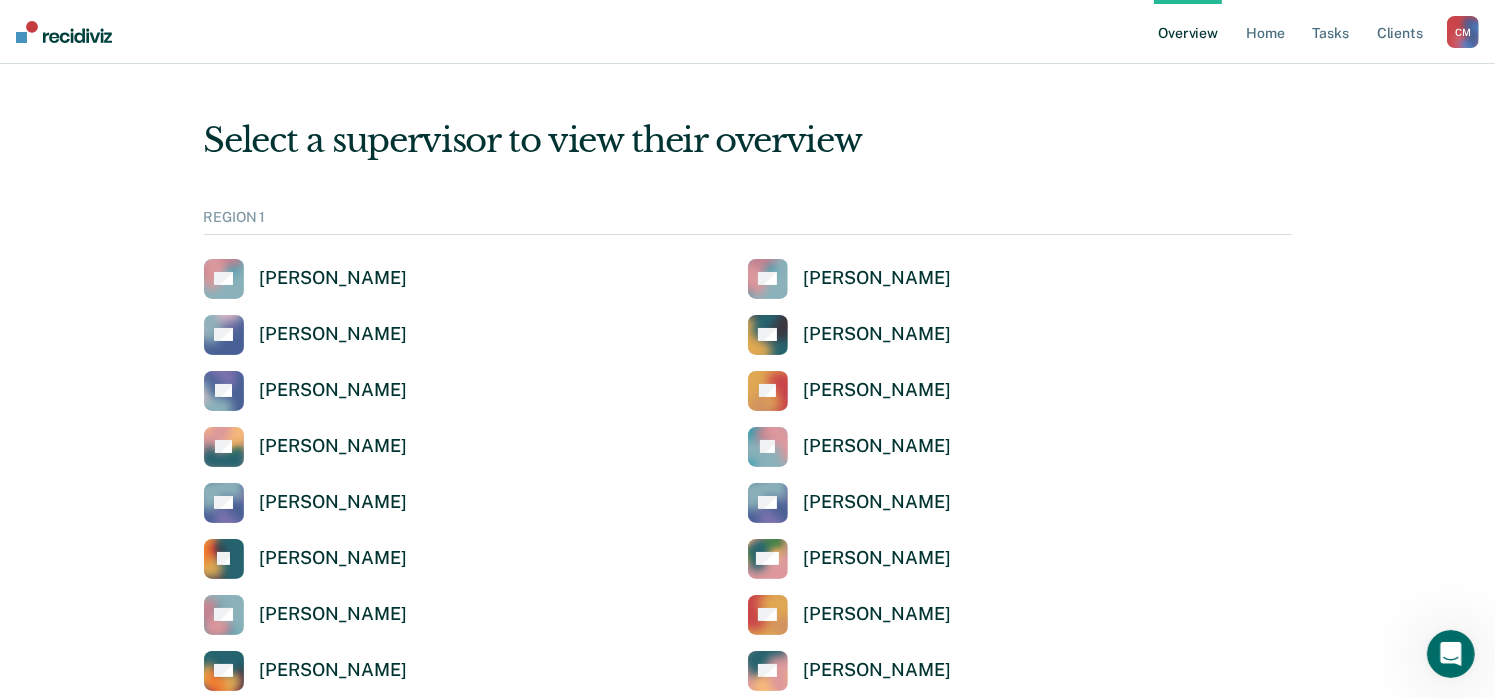 click on "C M" at bounding box center (1463, 32) 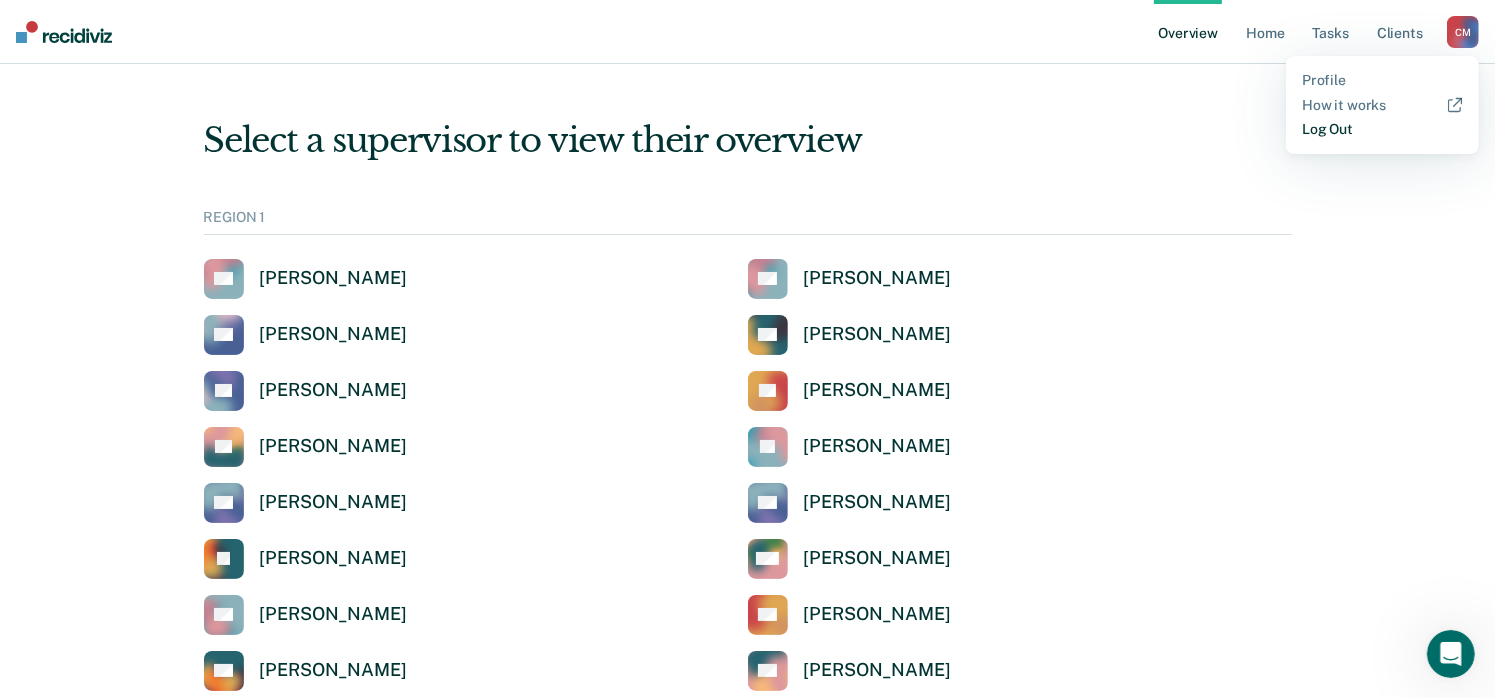 click on "Log Out" at bounding box center [1382, 129] 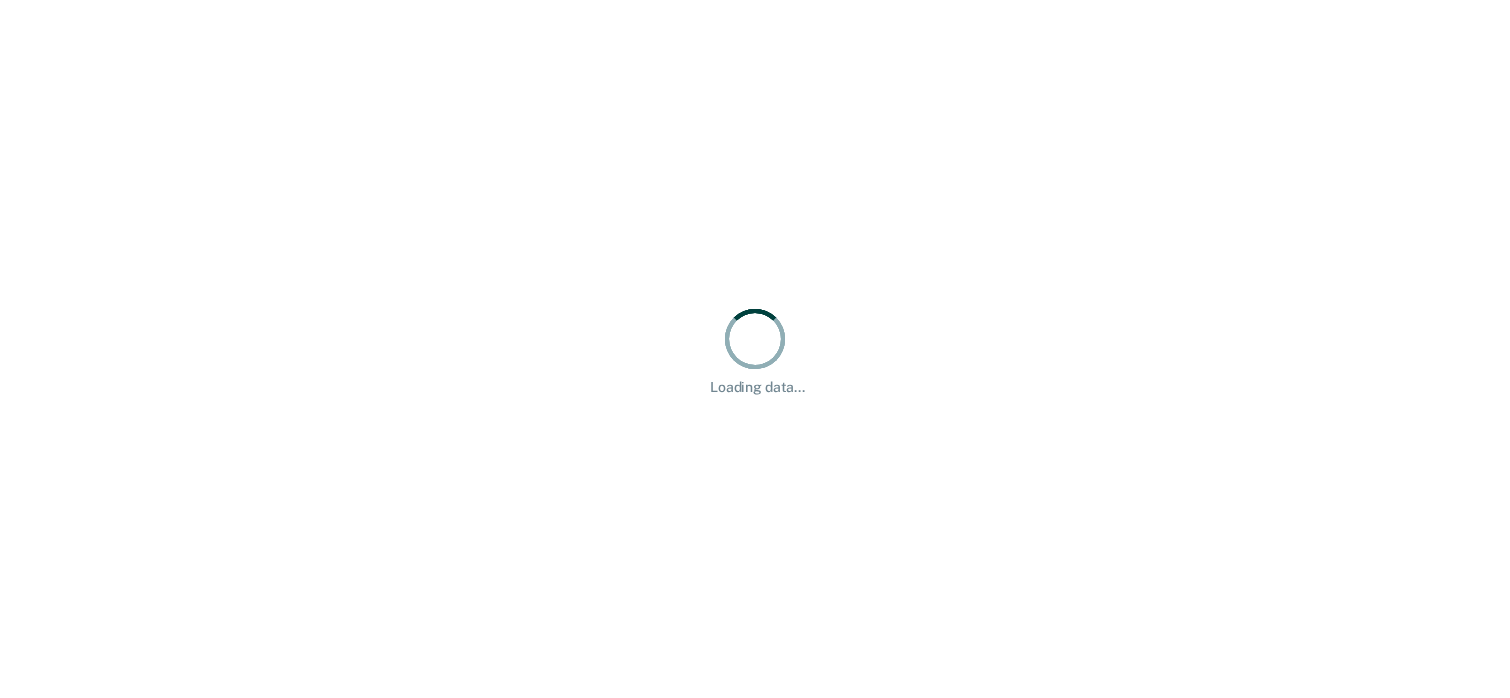 scroll, scrollTop: 0, scrollLeft: 0, axis: both 